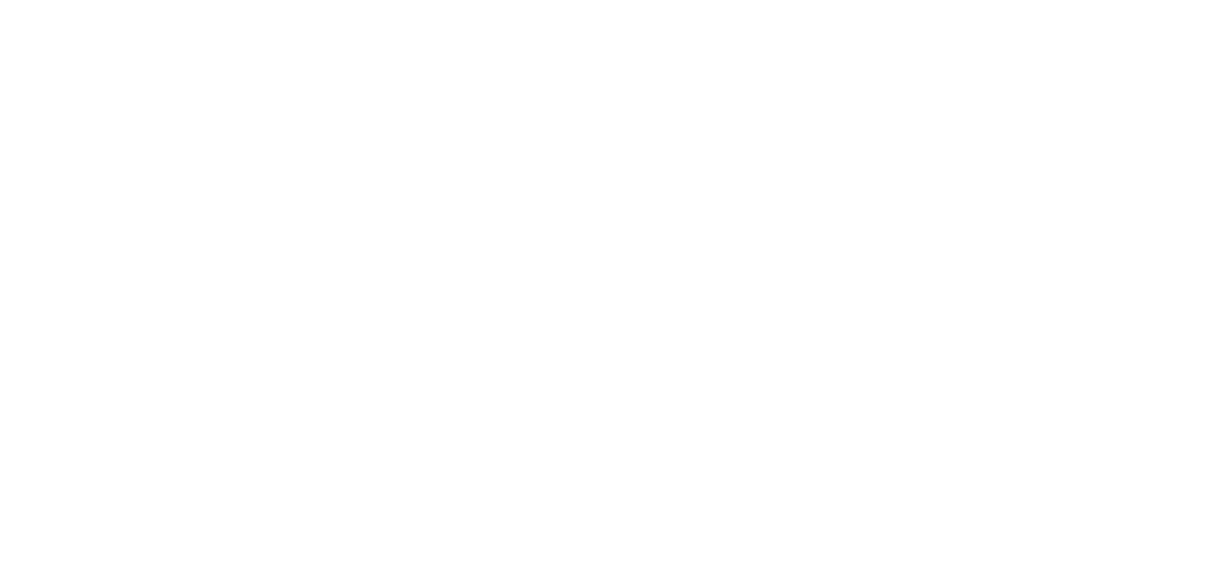 scroll, scrollTop: 0, scrollLeft: 0, axis: both 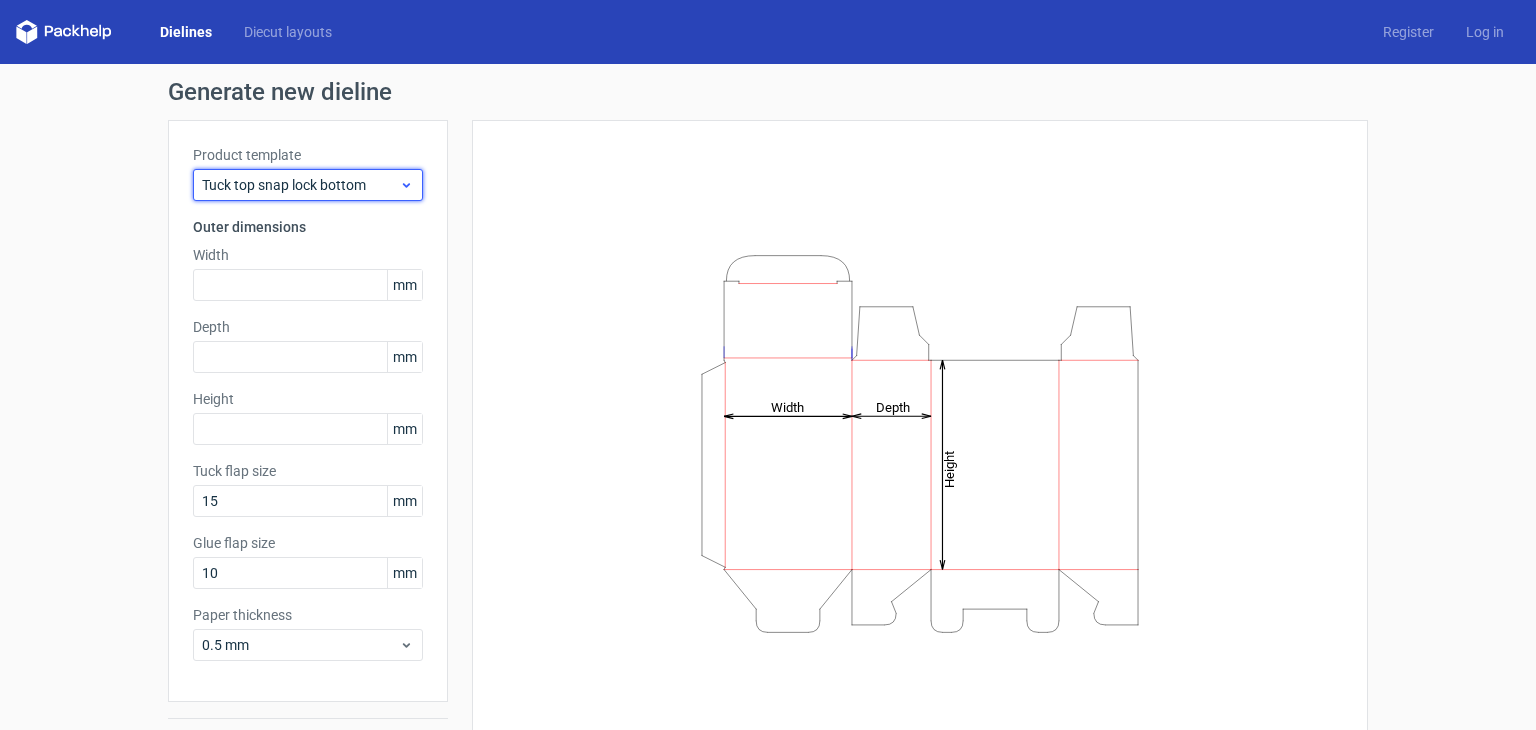 click on "Tuck top snap lock bottom" at bounding box center [300, 185] 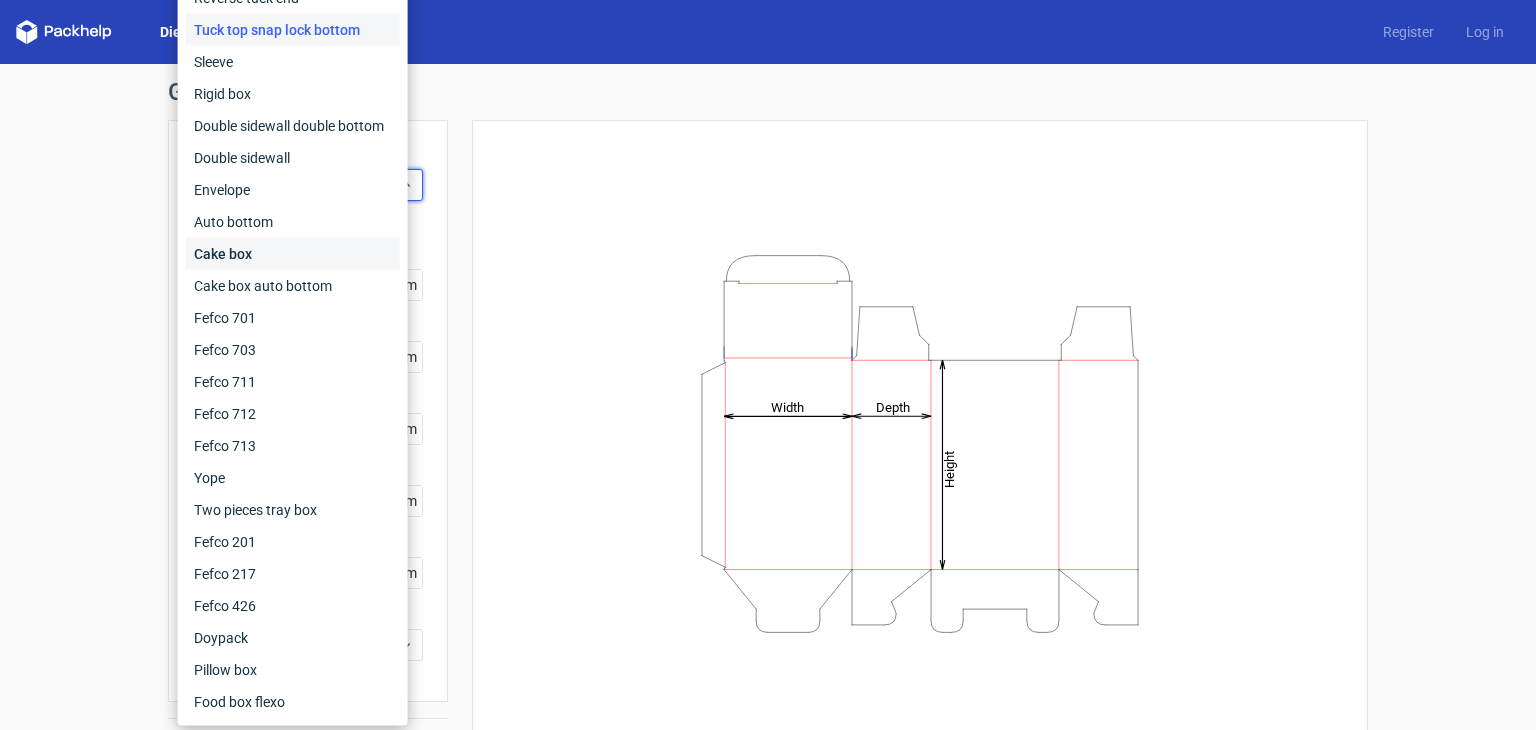 click on "Cake box" at bounding box center [293, 254] 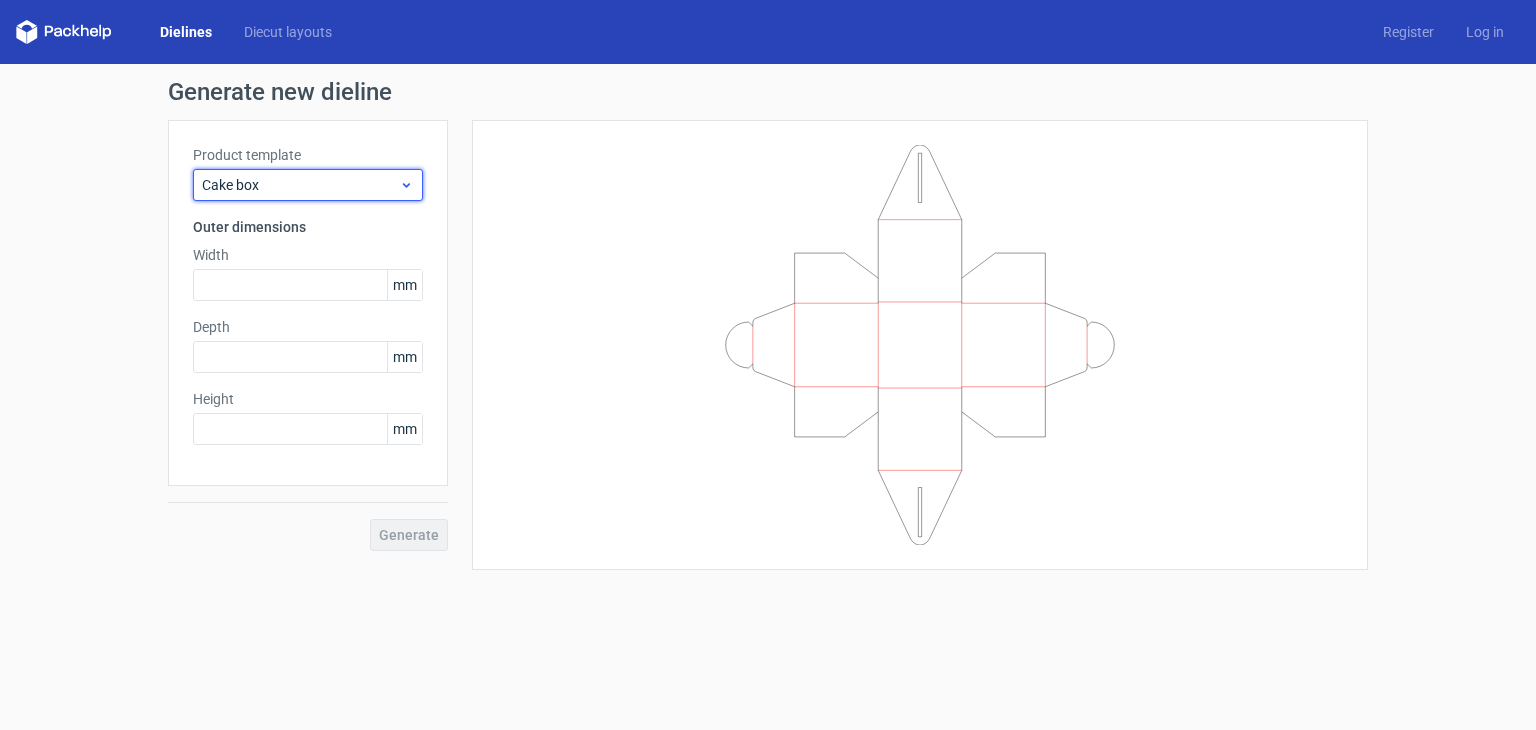 click on "Cake box" at bounding box center (300, 185) 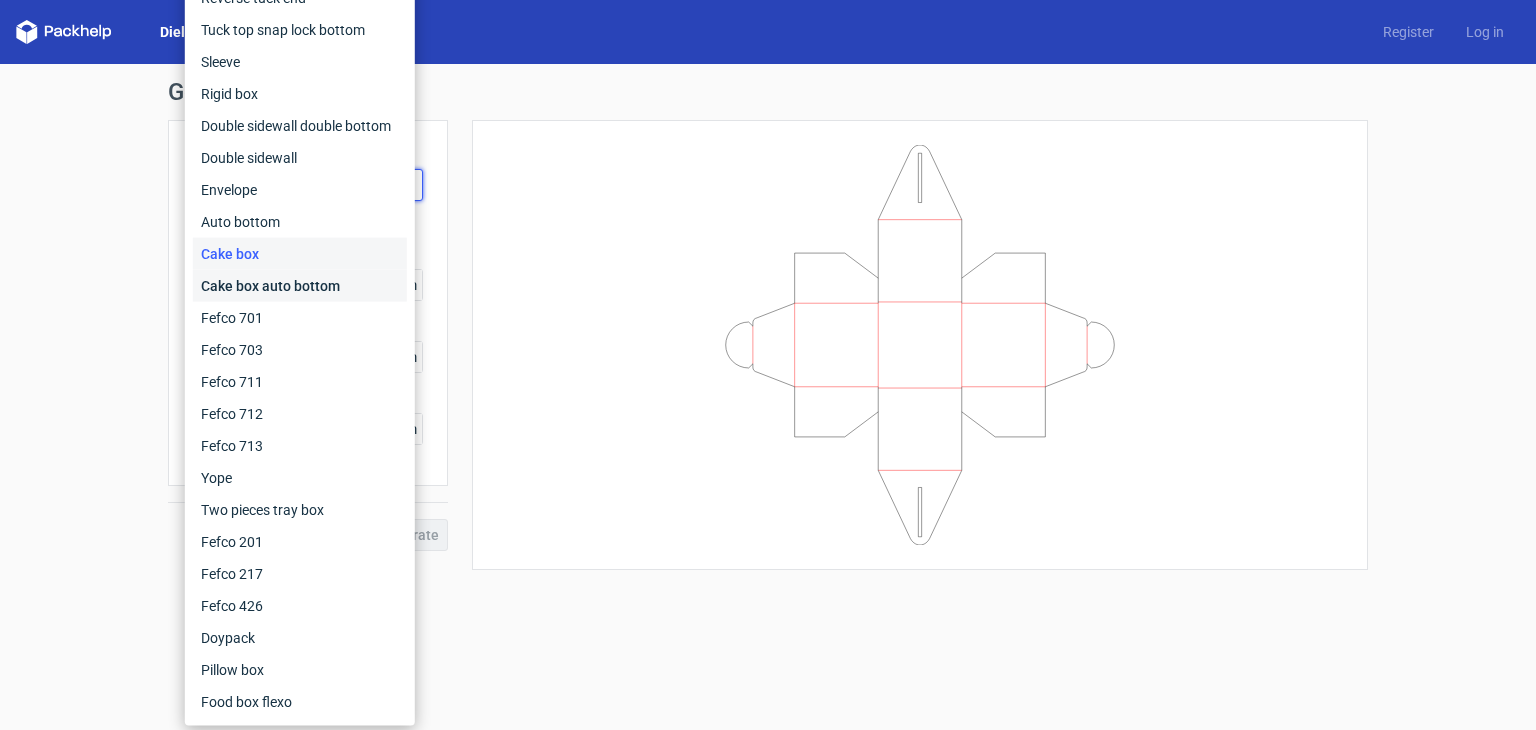 click on "Cake box auto bottom" at bounding box center [300, 286] 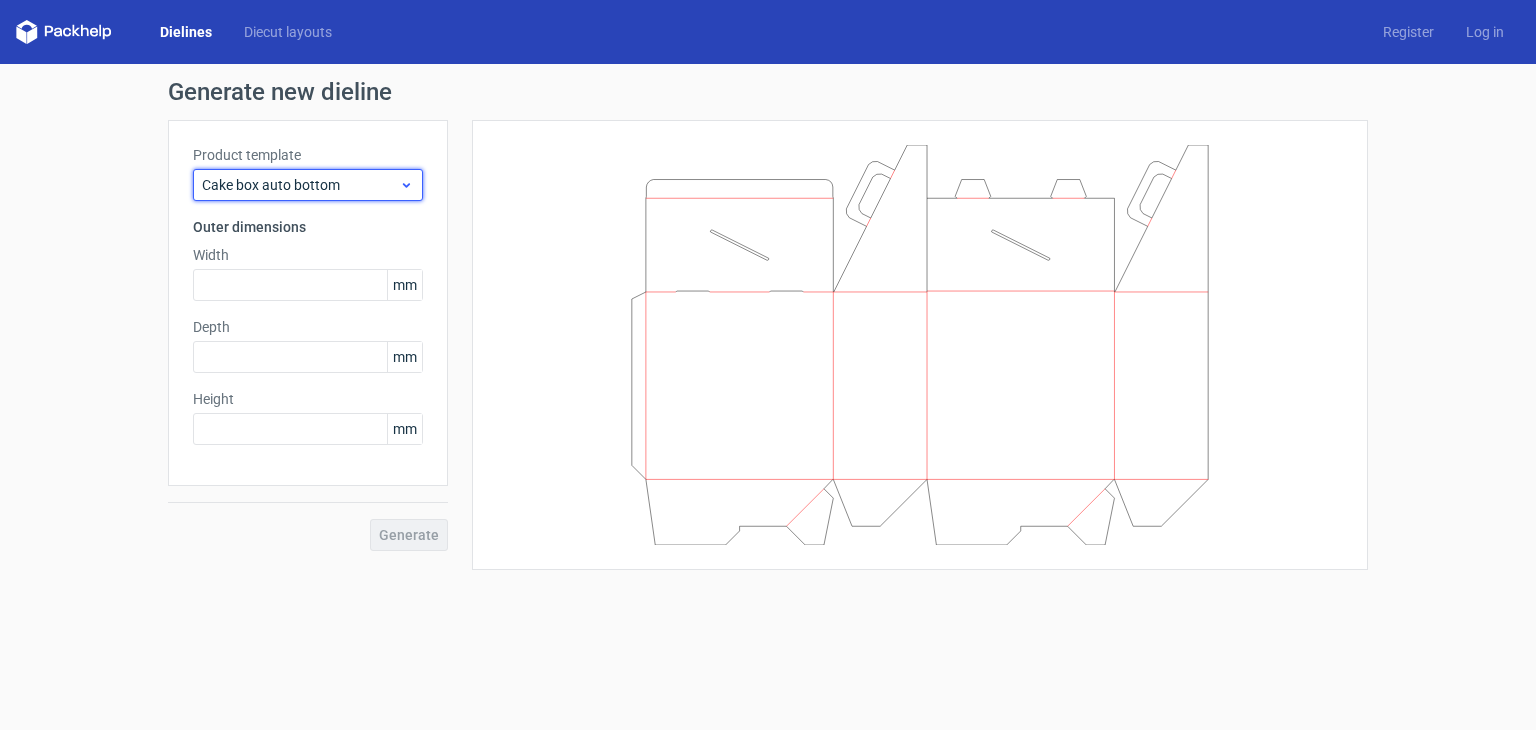 click on "Cake box auto bottom" at bounding box center [300, 185] 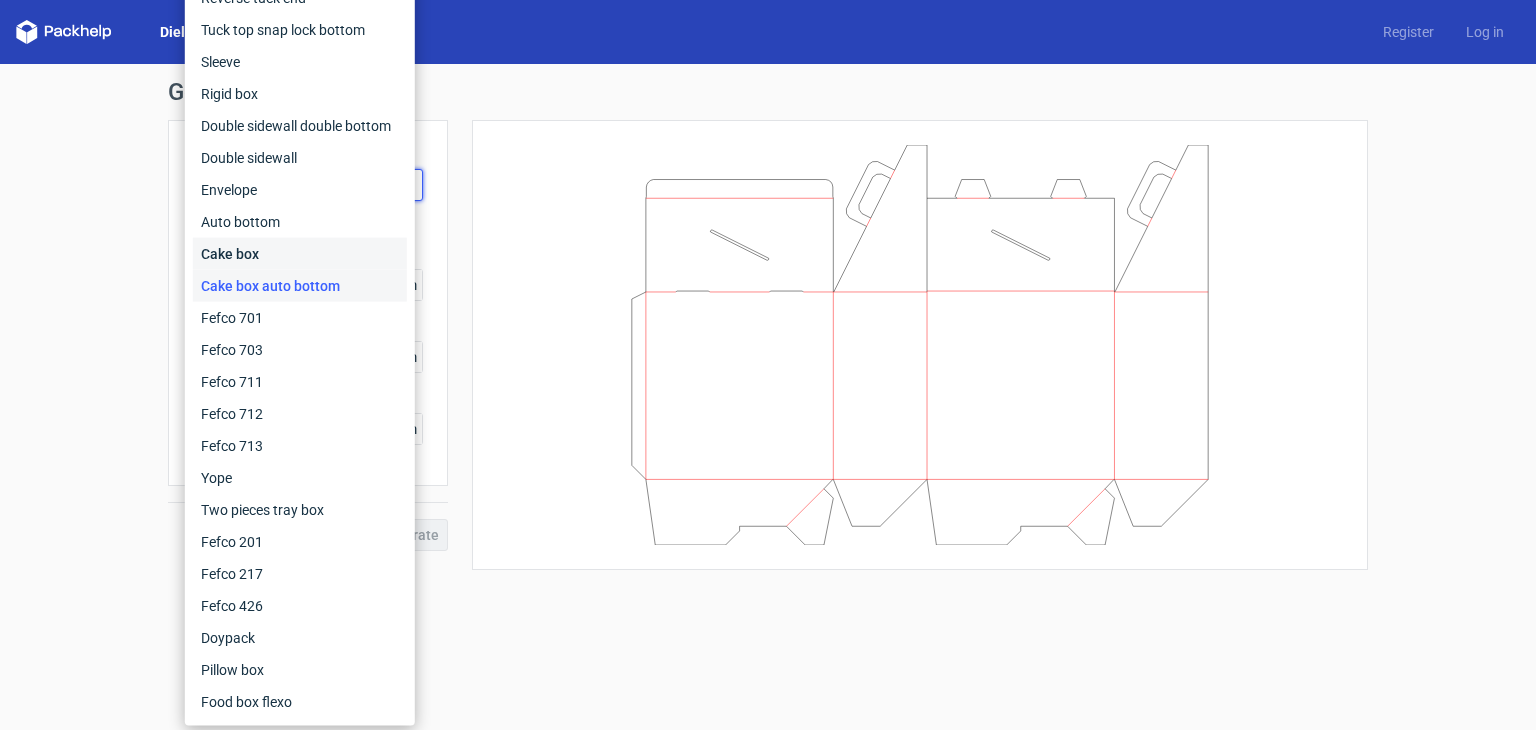 click on "Cake box" at bounding box center (300, 254) 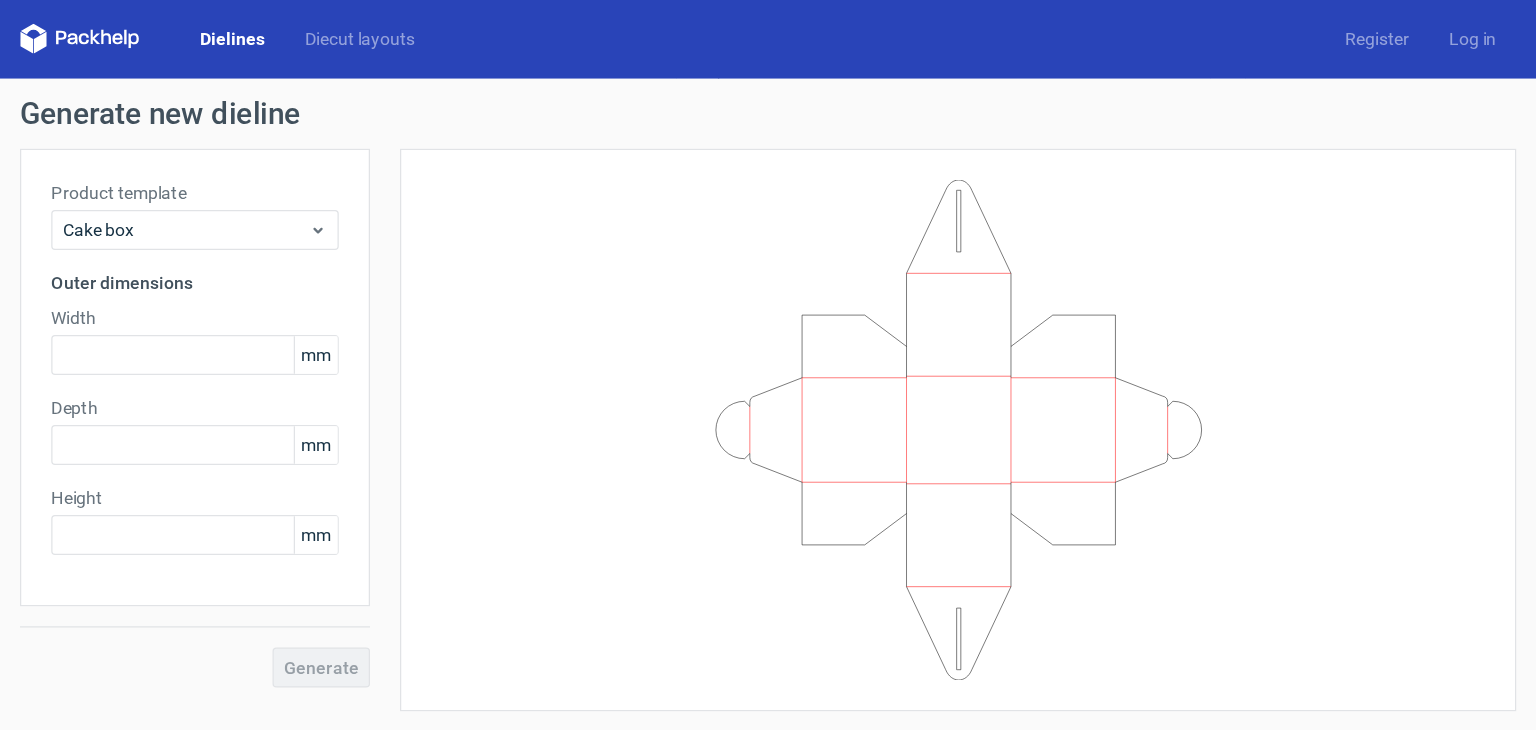scroll, scrollTop: 0, scrollLeft: 0, axis: both 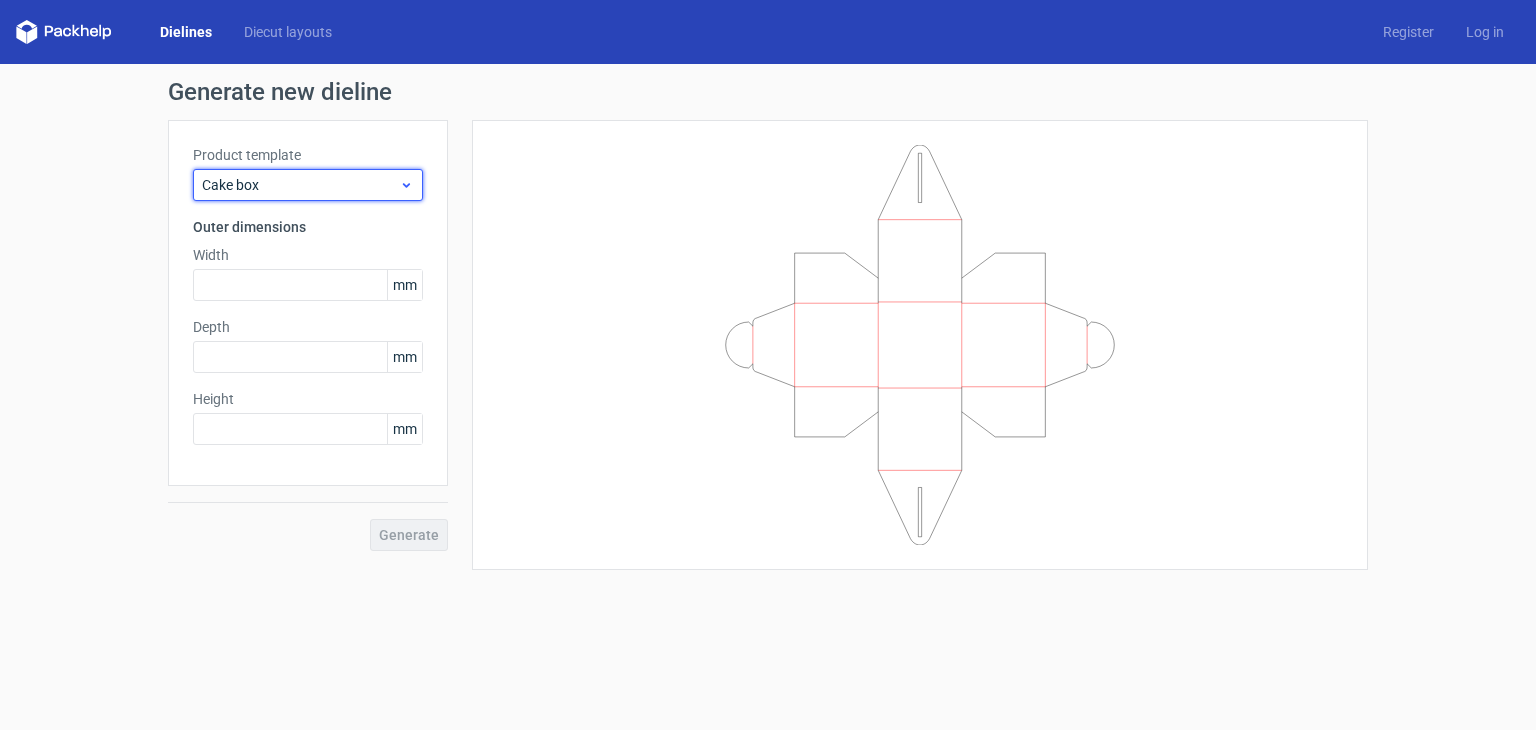 click on "Cake box" at bounding box center [308, 185] 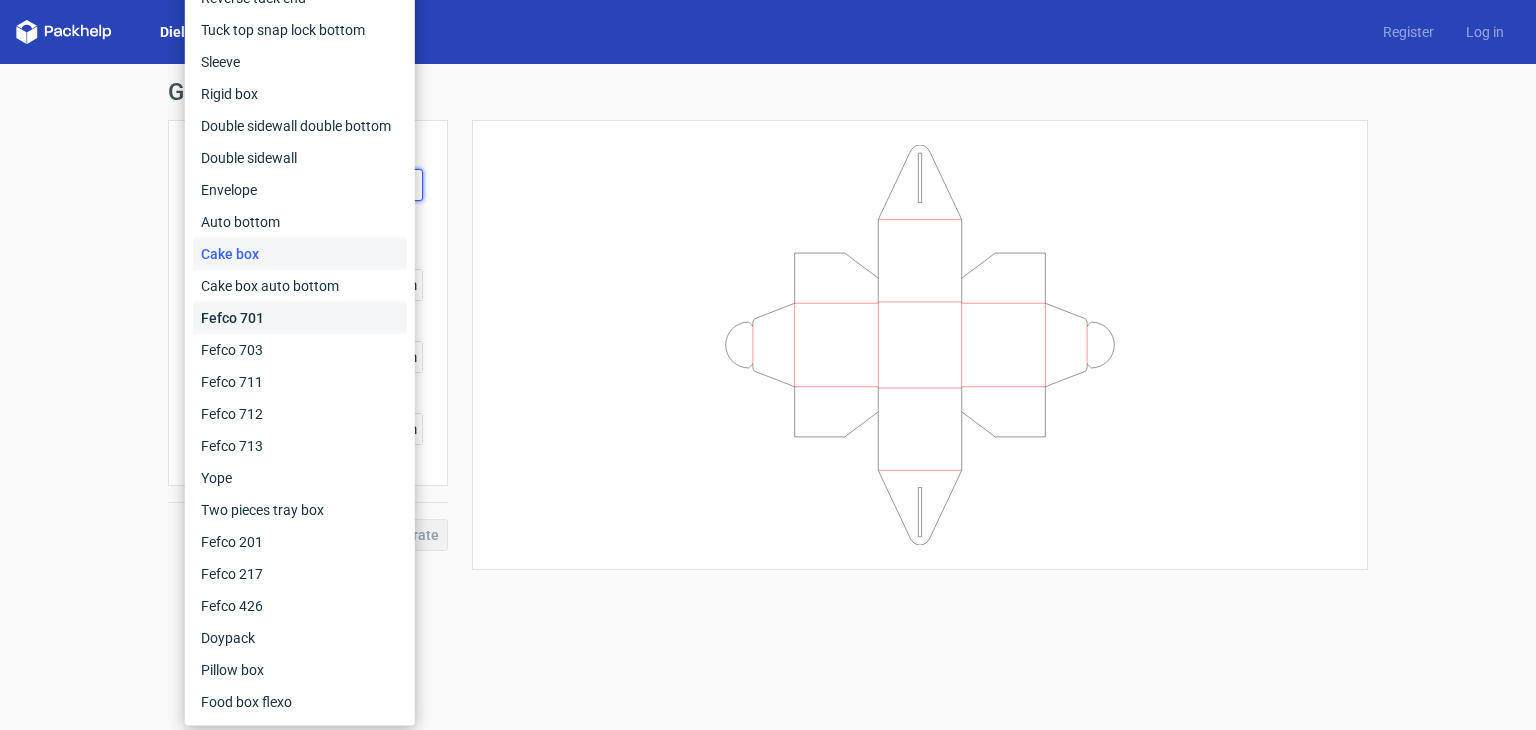 click on "Fefco 701" at bounding box center (300, 318) 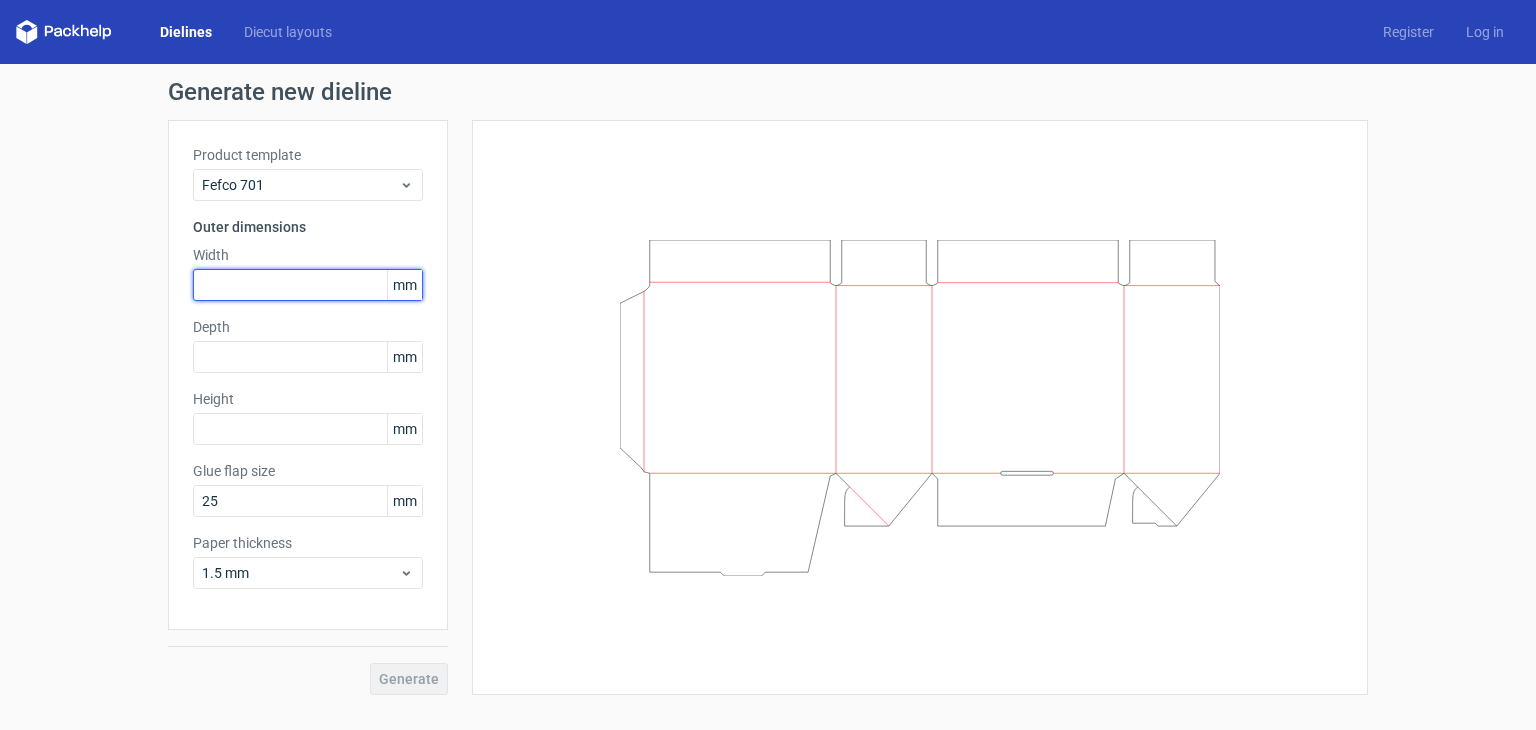 click at bounding box center [308, 285] 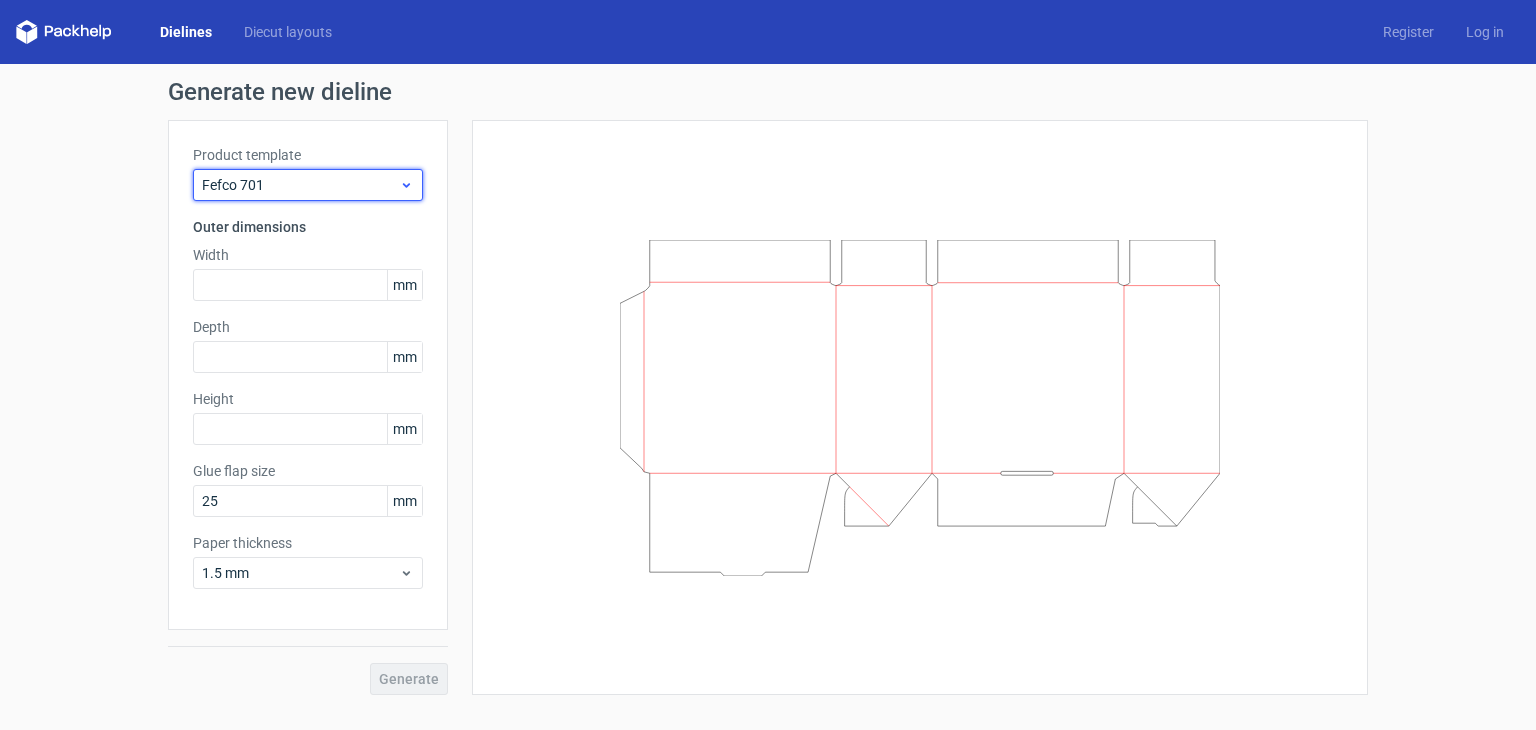 click on "Fefco 701" at bounding box center (308, 185) 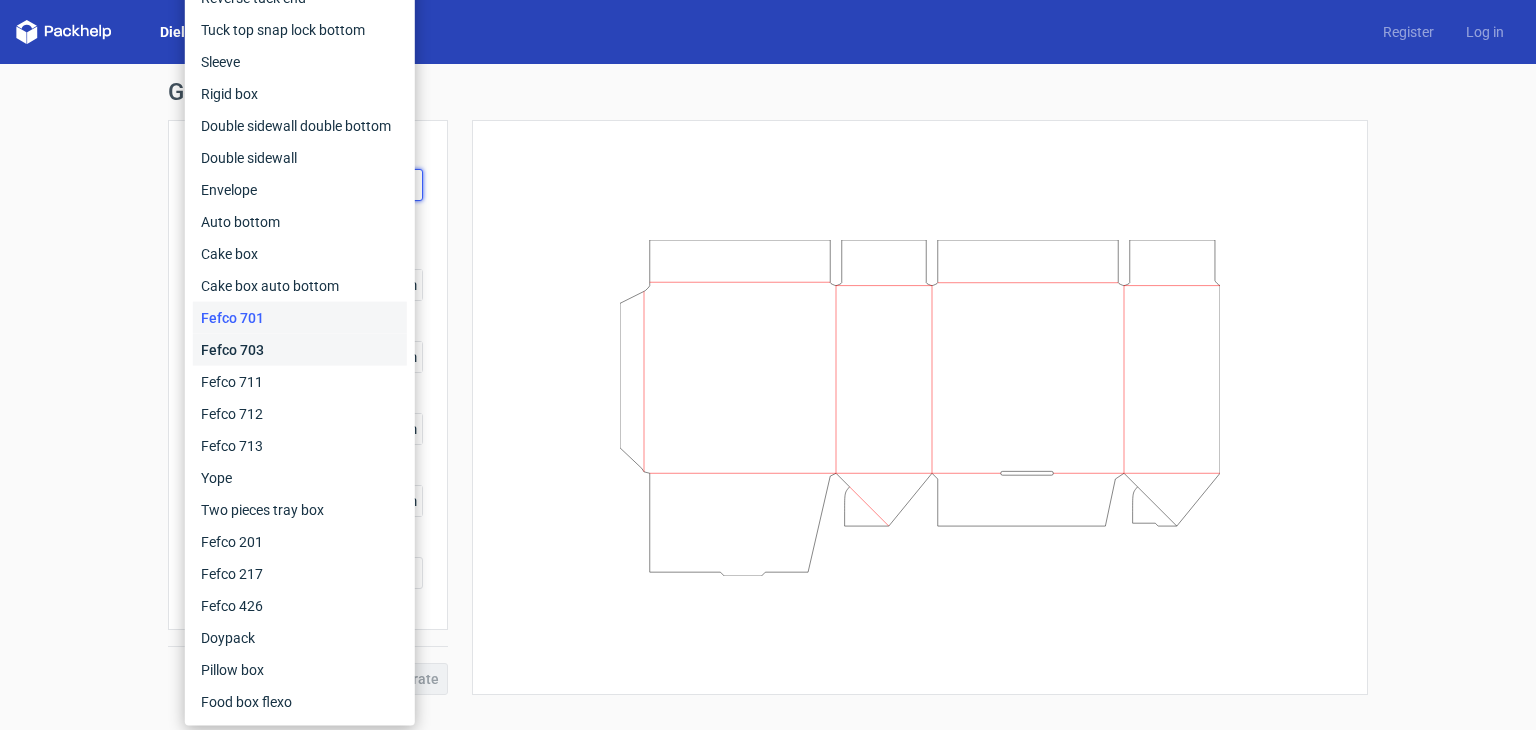 click on "Fefco 703" at bounding box center [300, 350] 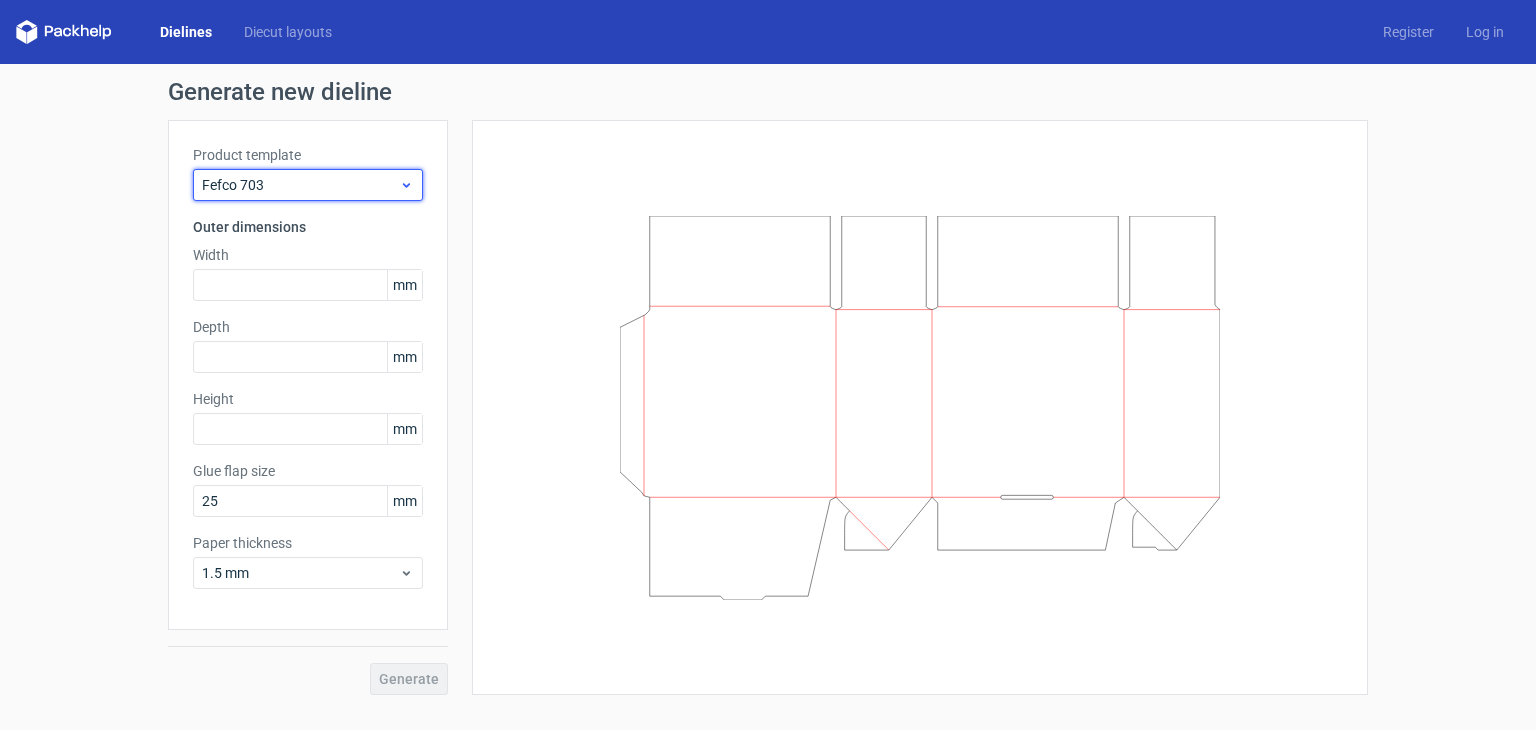 click on "Fefco 703" at bounding box center [300, 185] 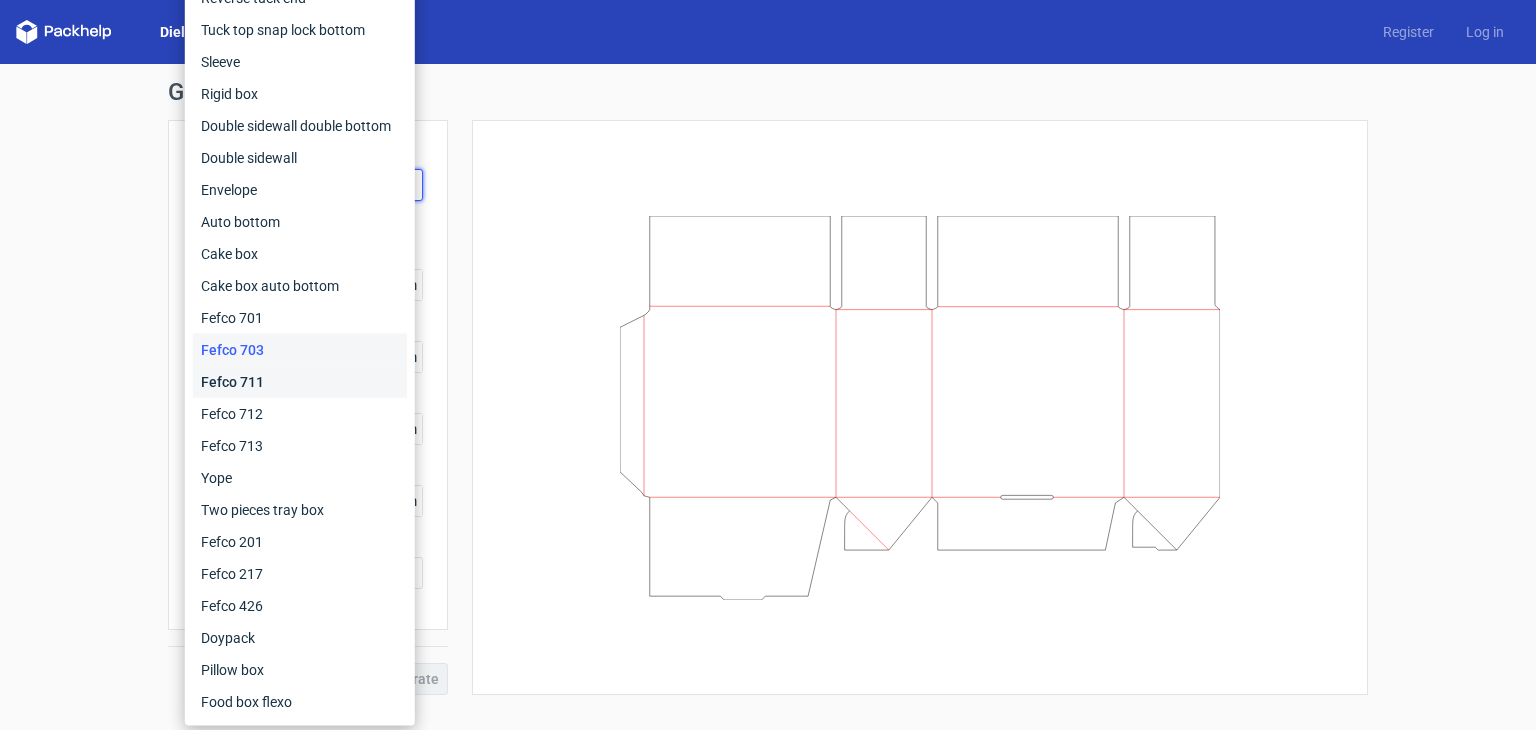 click on "Fefco 711" at bounding box center [300, 382] 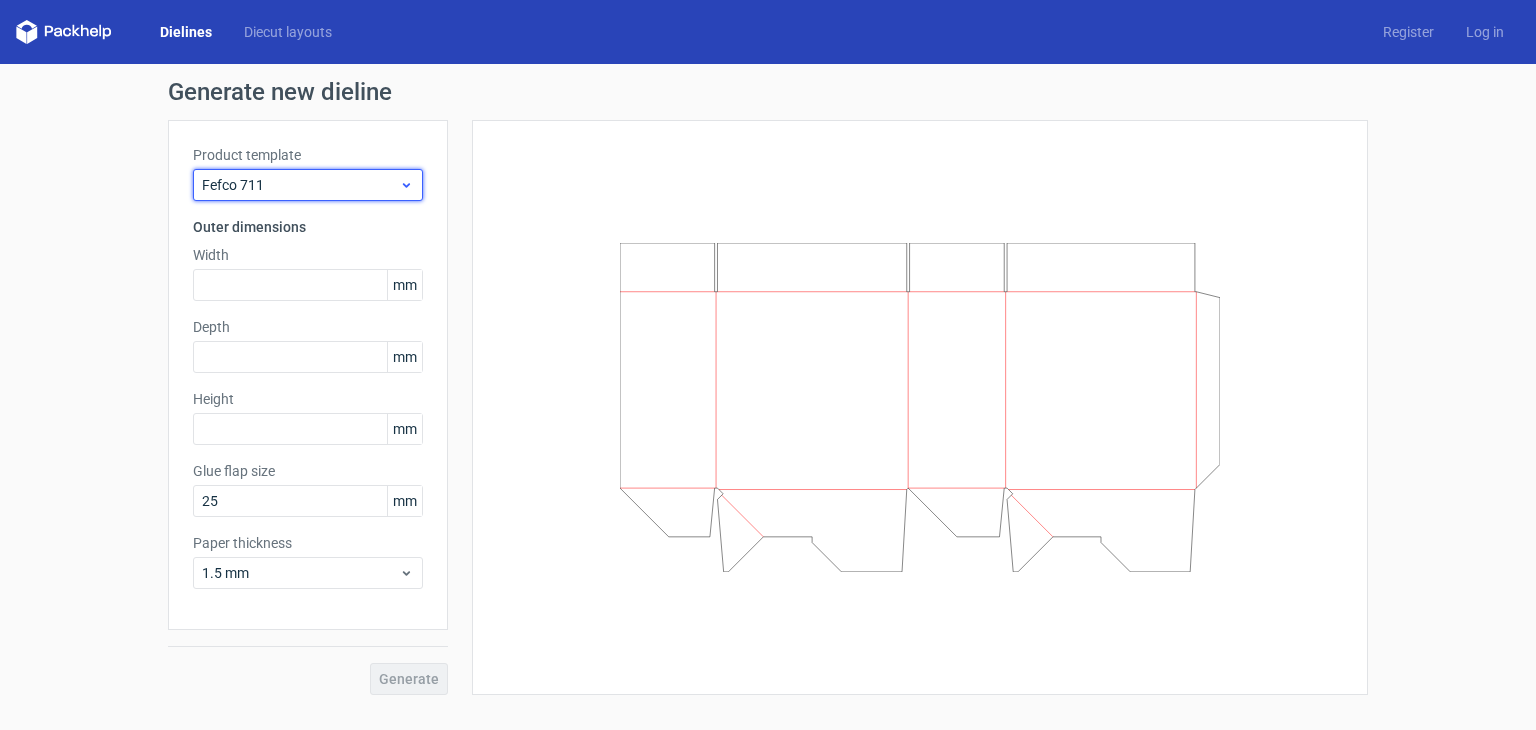 click on "Fefco 711" at bounding box center (308, 185) 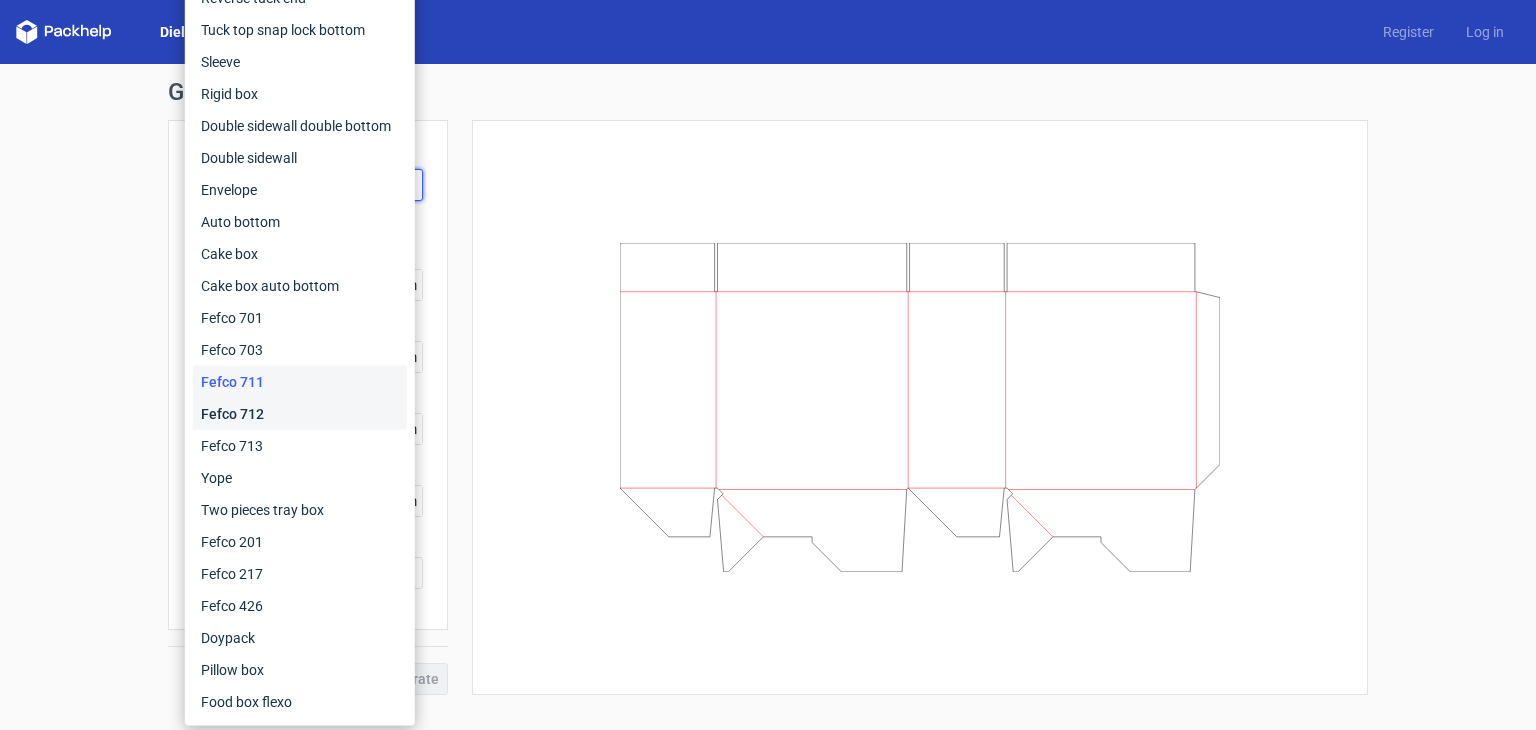 click on "Fefco 712" at bounding box center [300, 414] 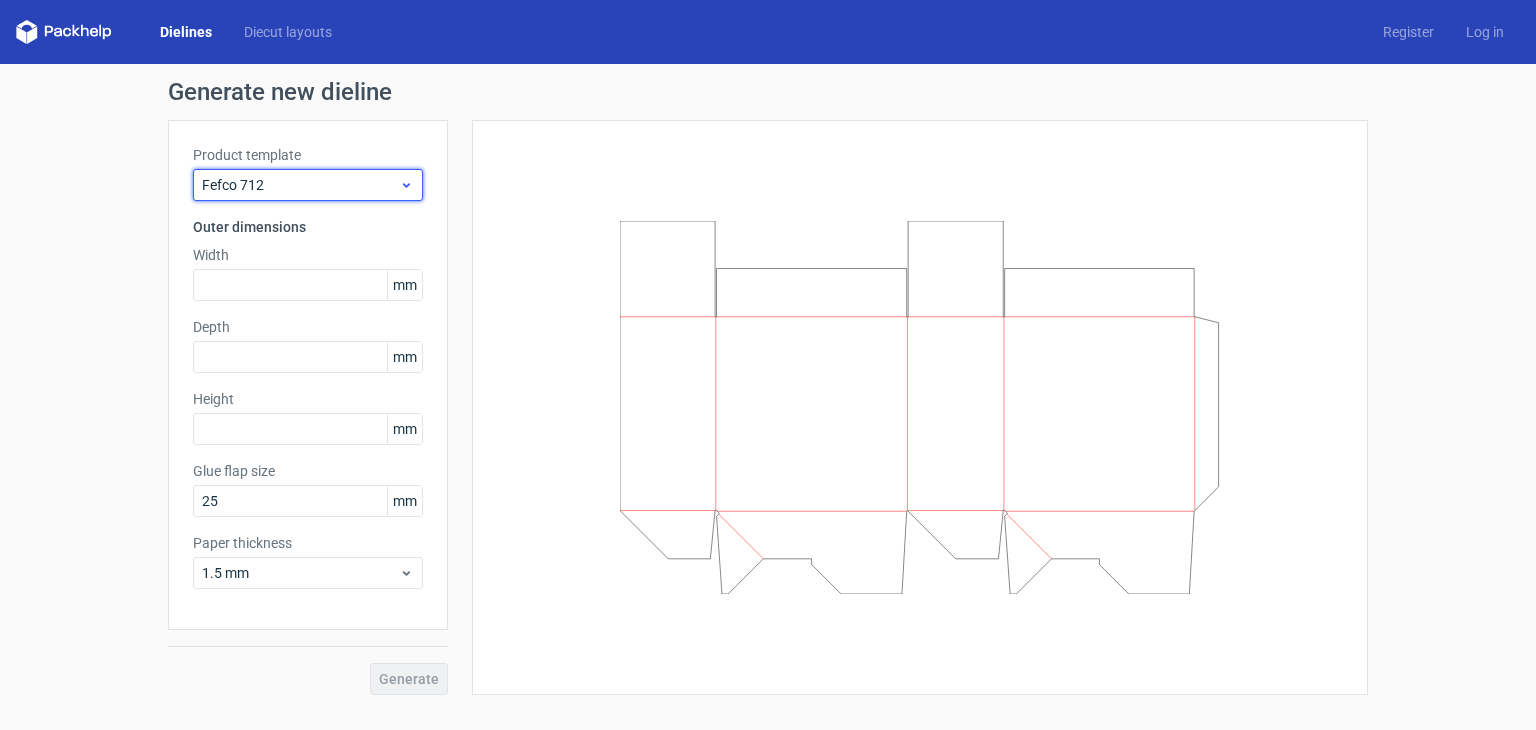 click on "Fefco 712" at bounding box center (300, 185) 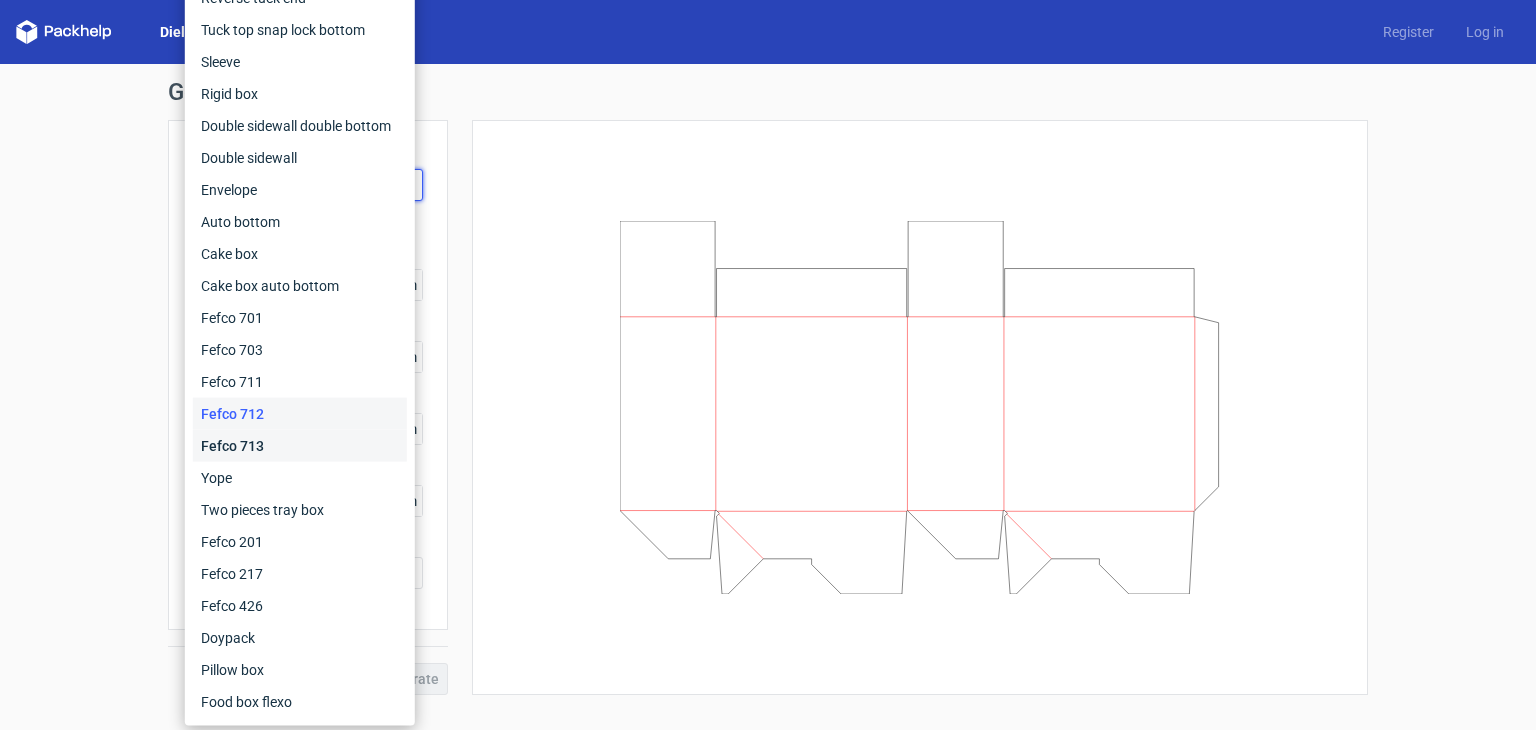 click on "Fefco 713" at bounding box center (300, 446) 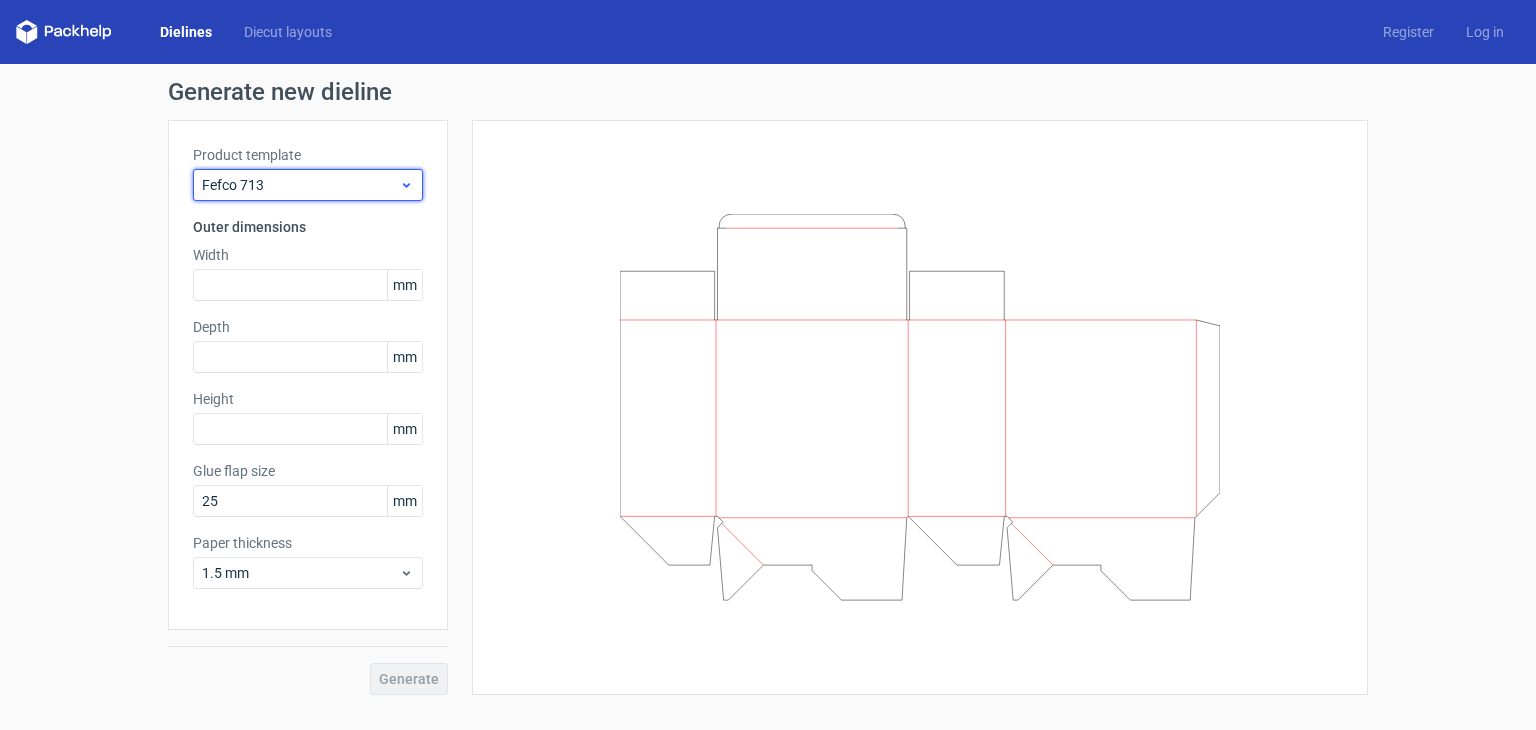click on "Fefco 713" at bounding box center [300, 185] 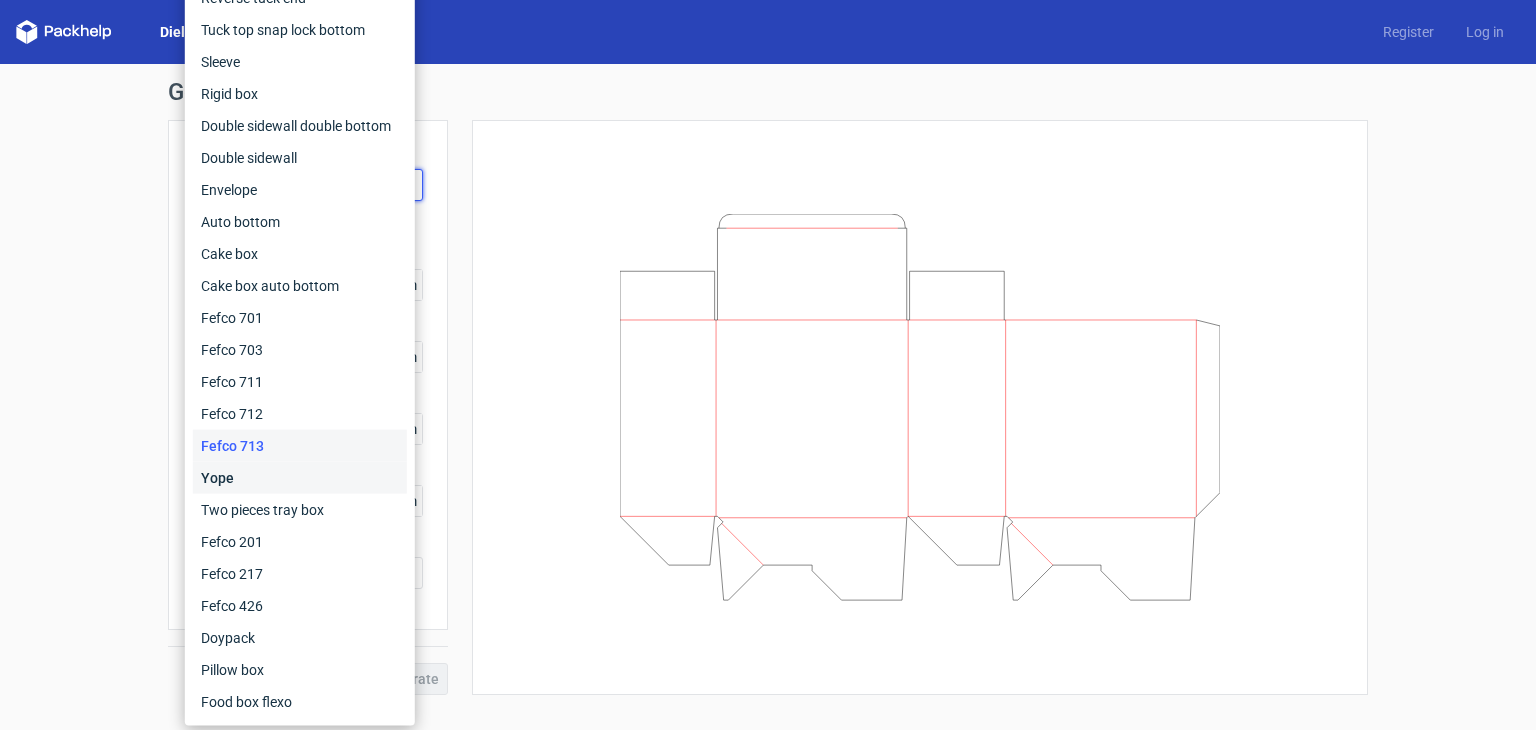 click on "Yope" at bounding box center [300, 478] 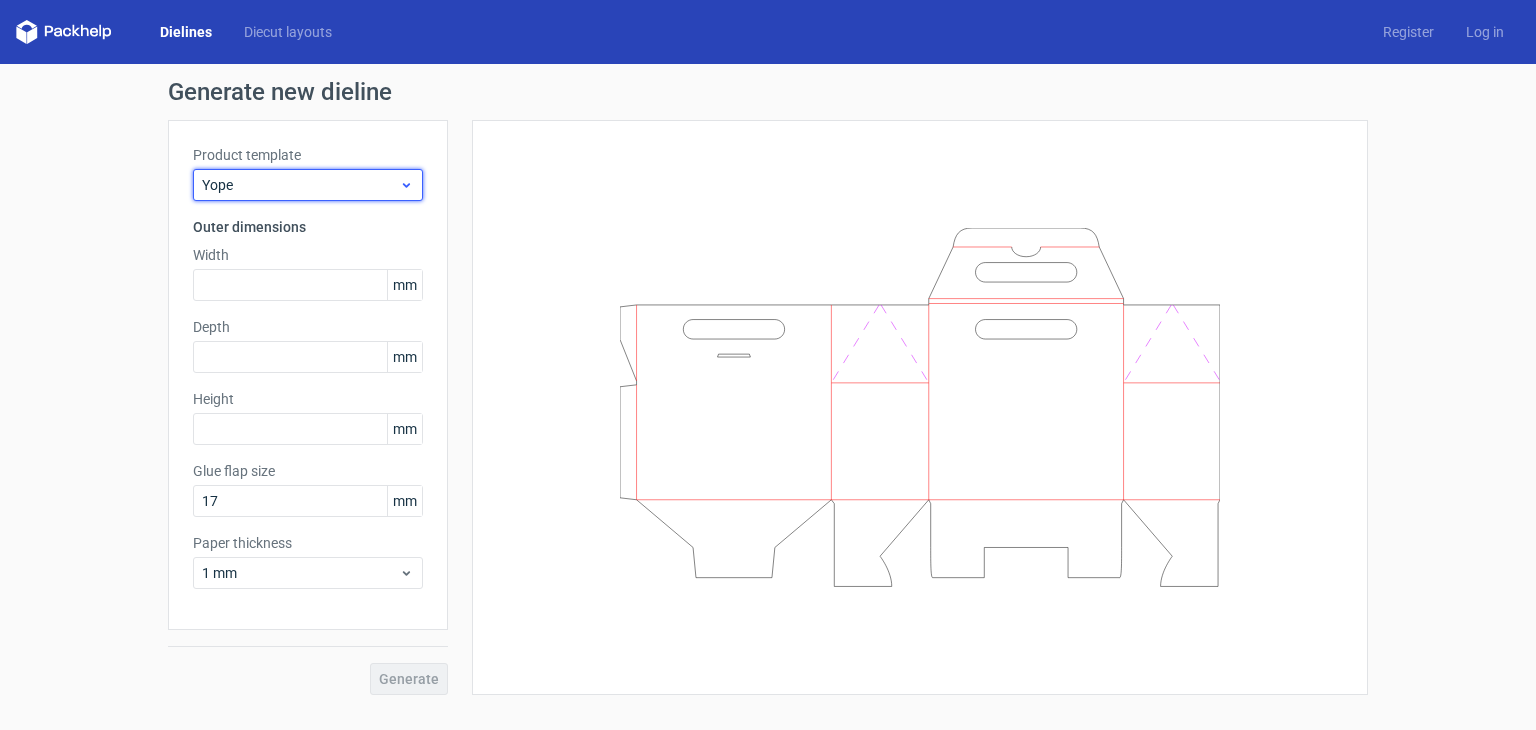 click on "Yope" at bounding box center [300, 185] 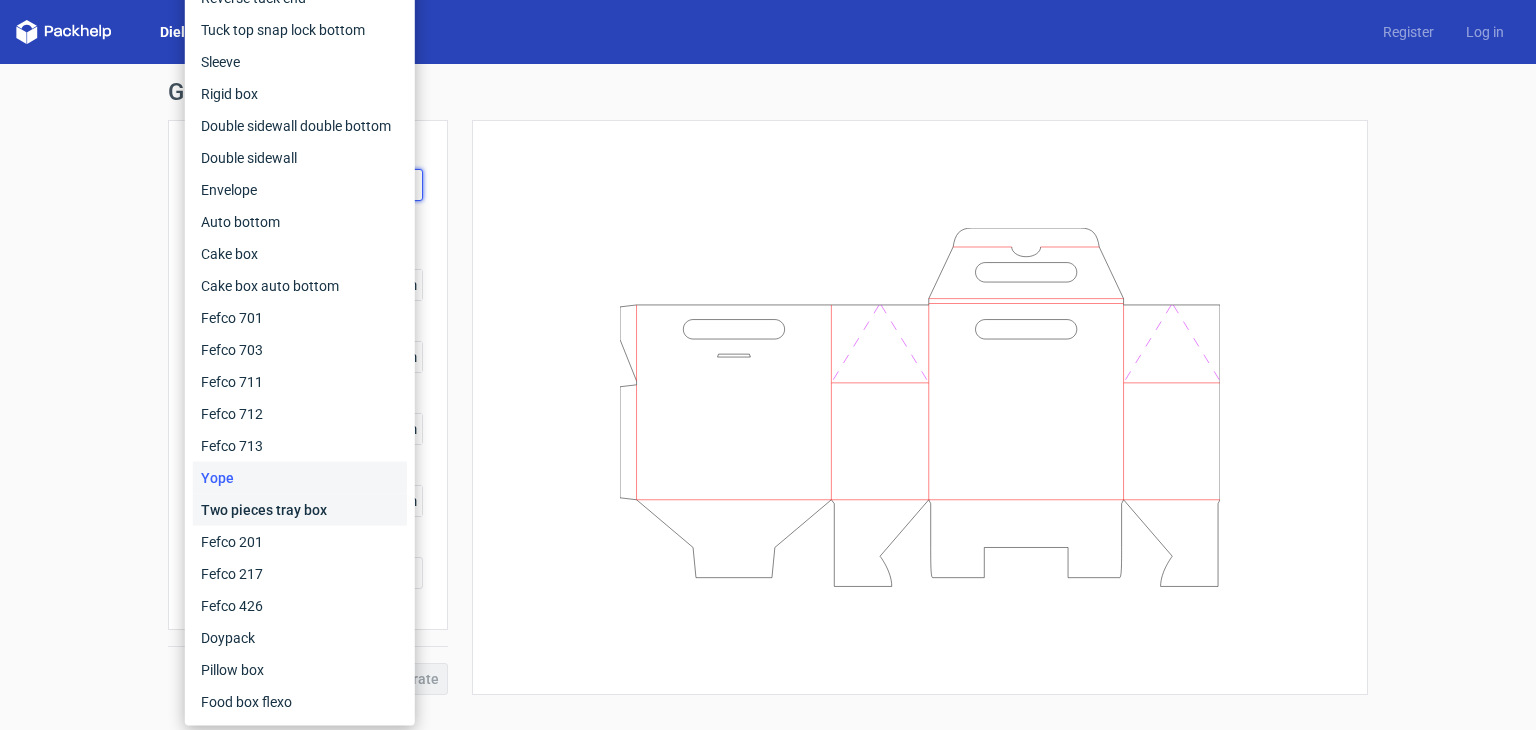 click on "Two pieces tray box" at bounding box center [300, 510] 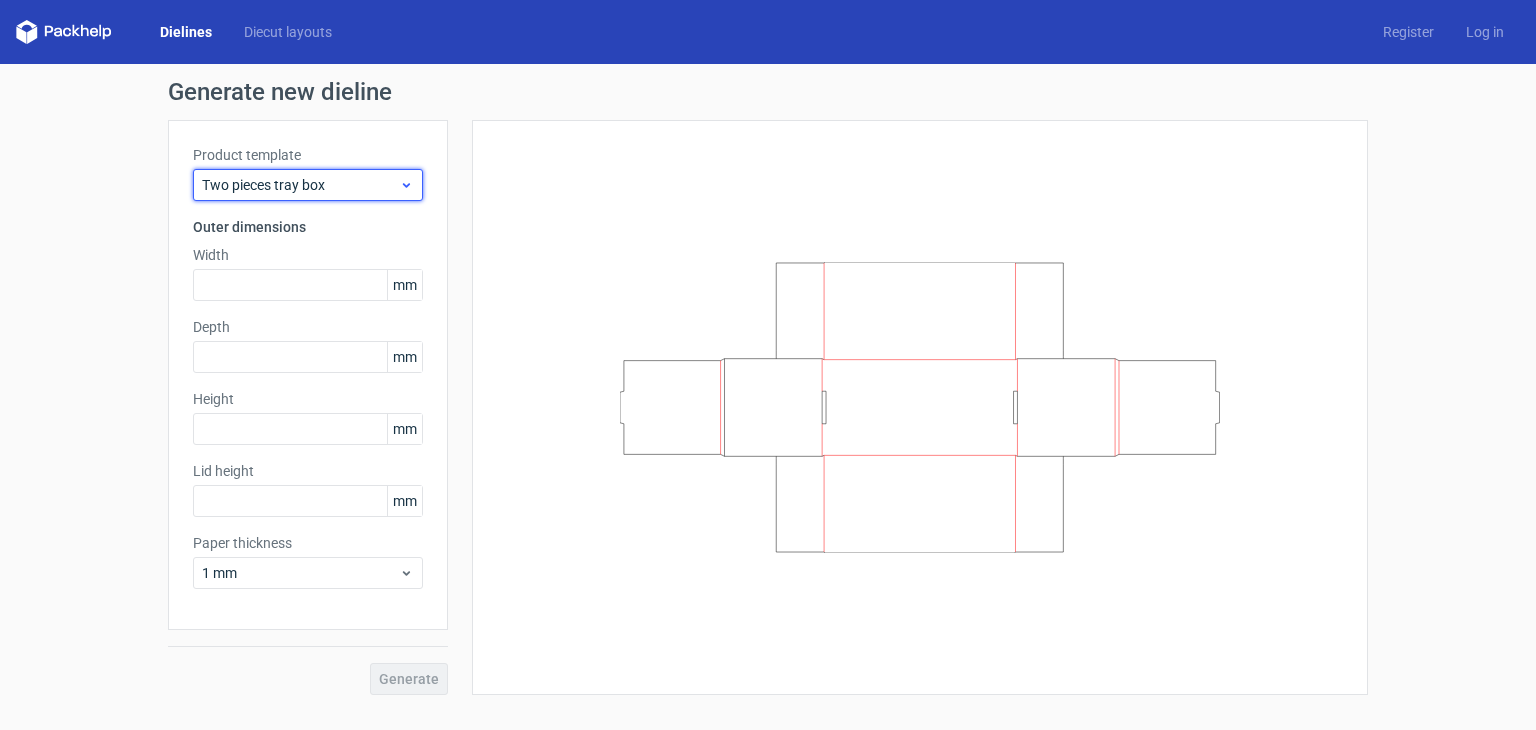 click on "Two pieces tray box" at bounding box center (300, 185) 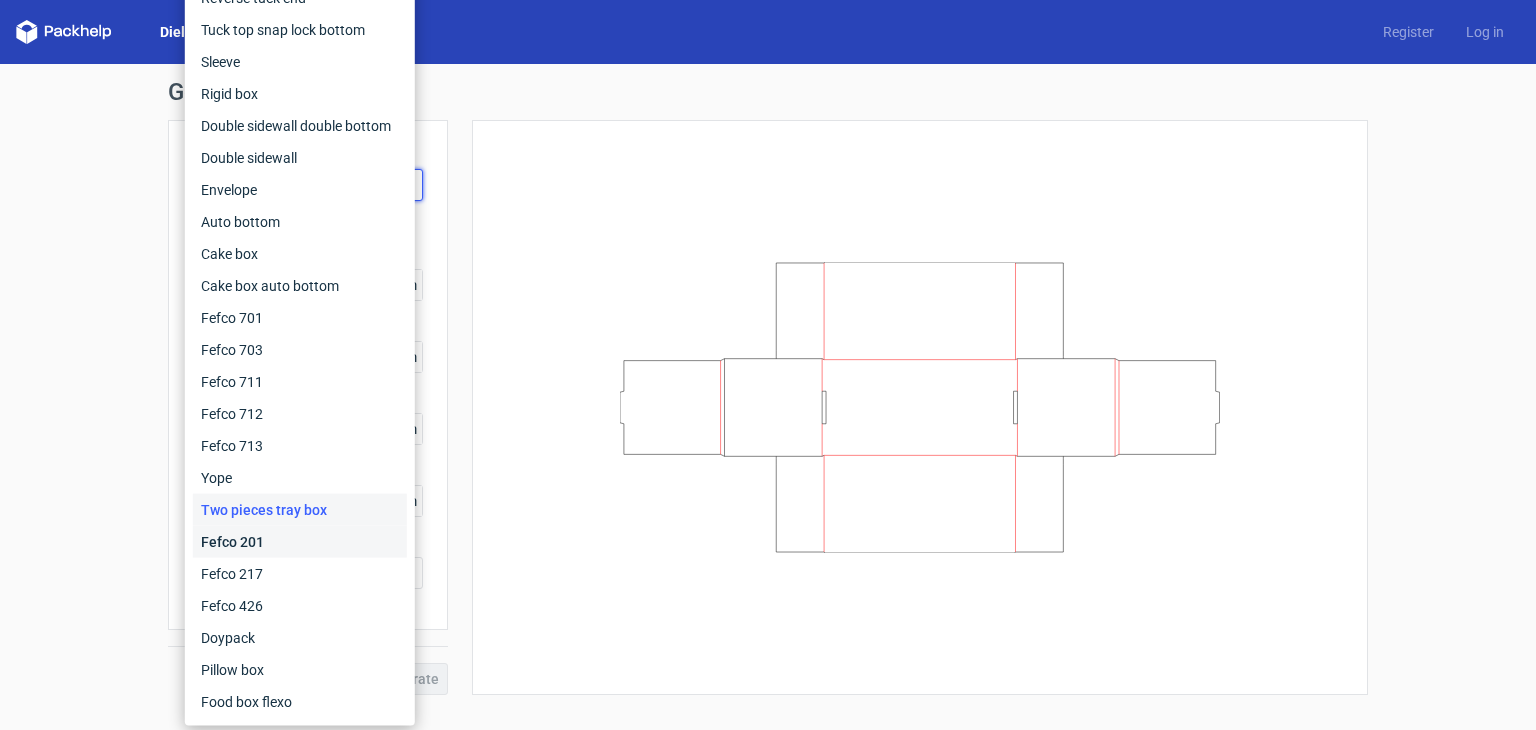 click on "Fefco 201" at bounding box center [300, 542] 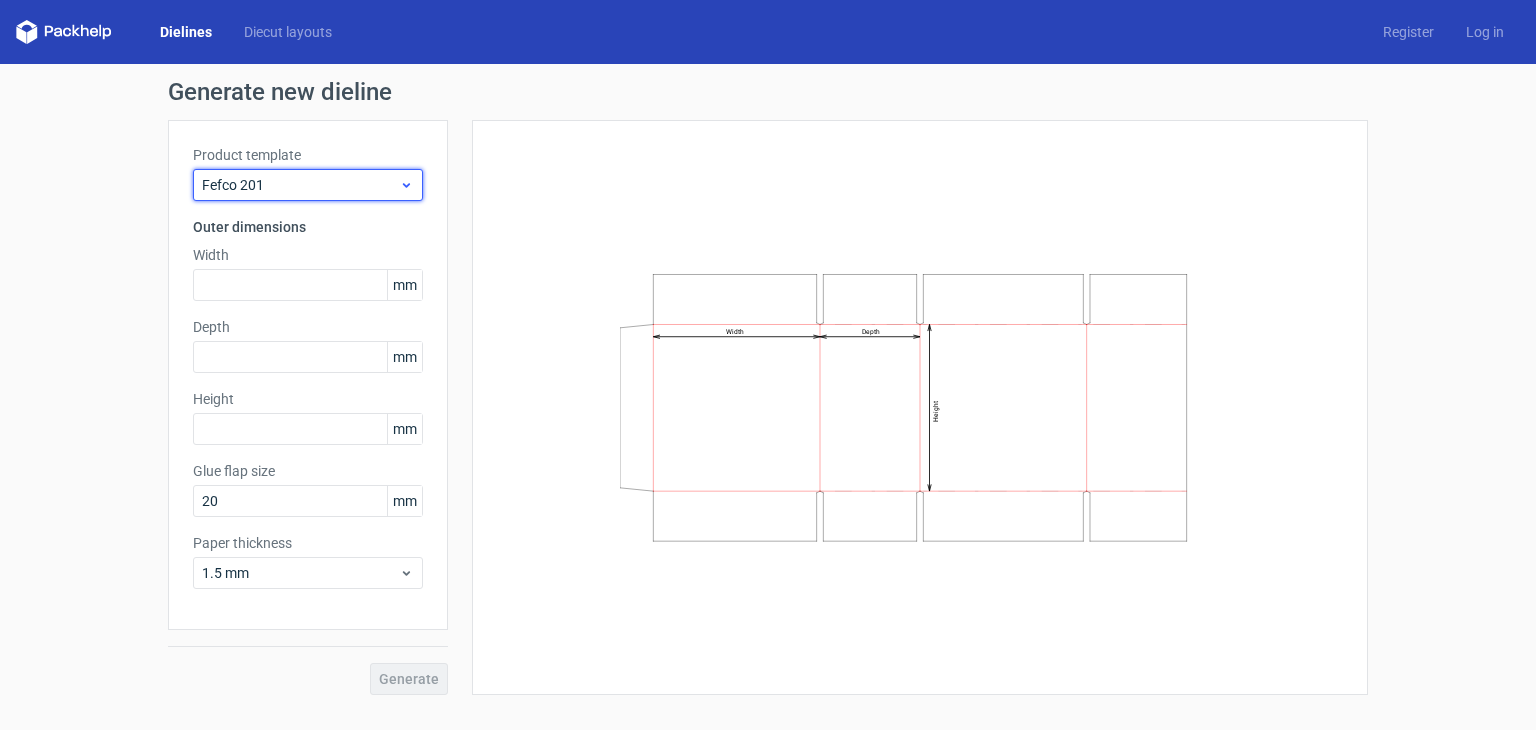 click on "Fefco 201" at bounding box center [300, 185] 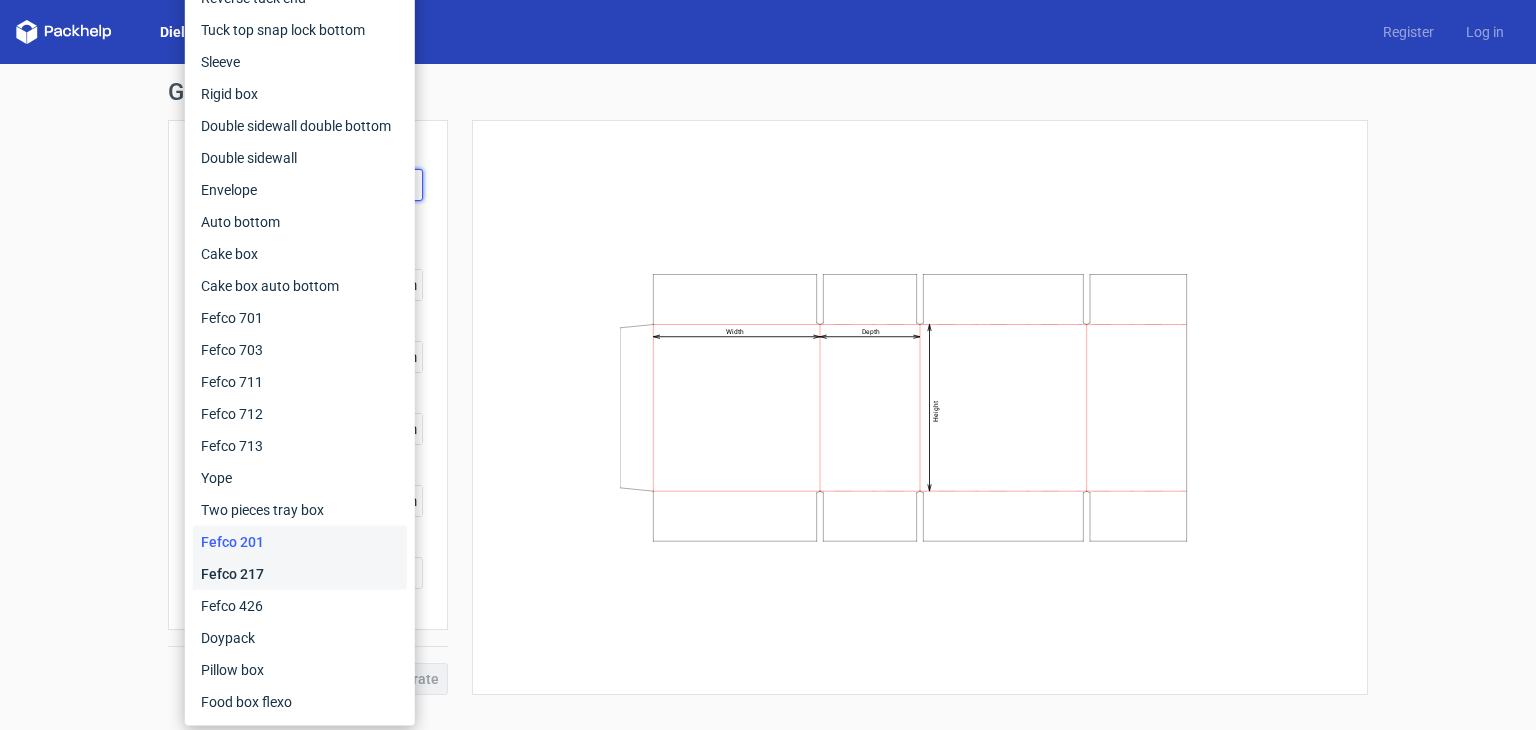 click on "Fefco 217" at bounding box center (300, 574) 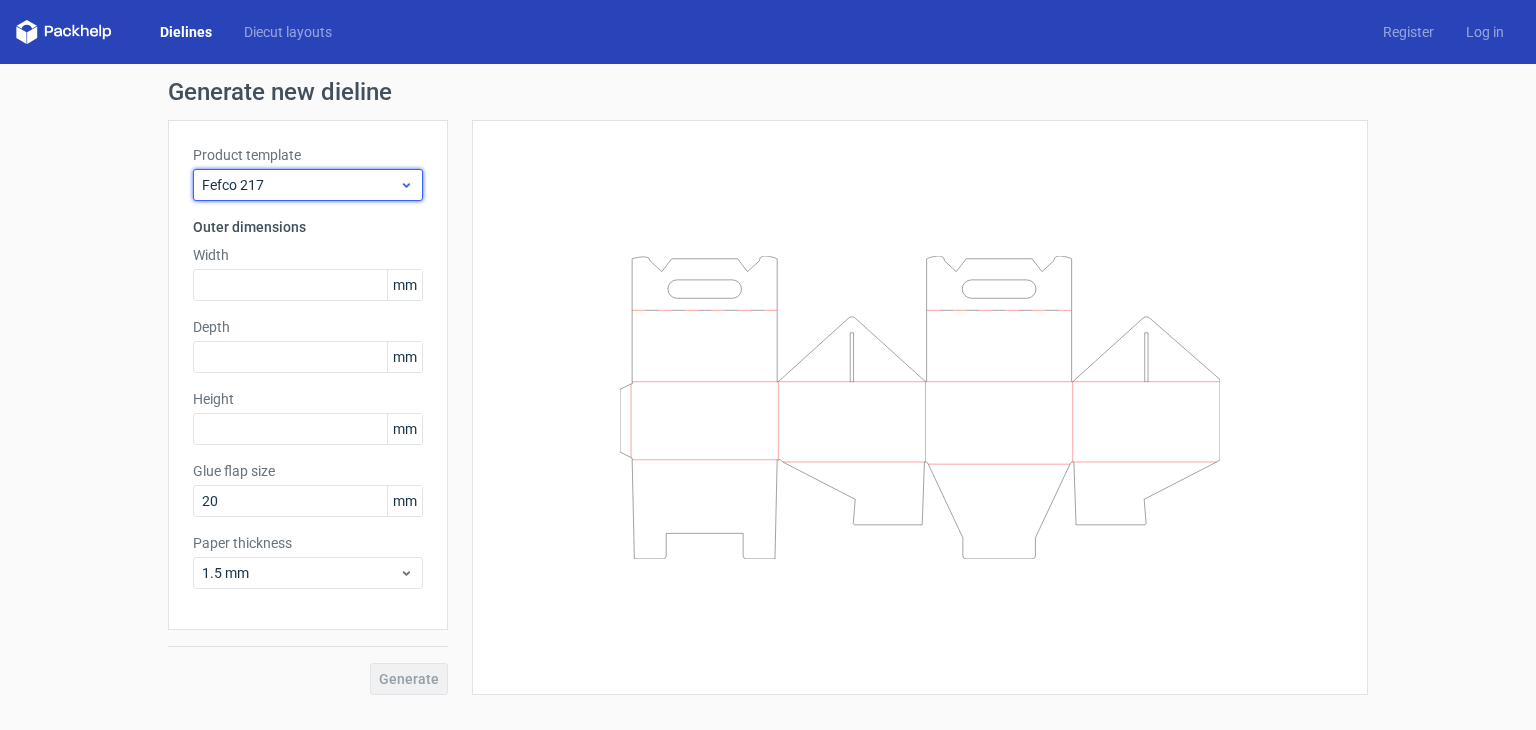 click on "Fefco 217" at bounding box center (308, 185) 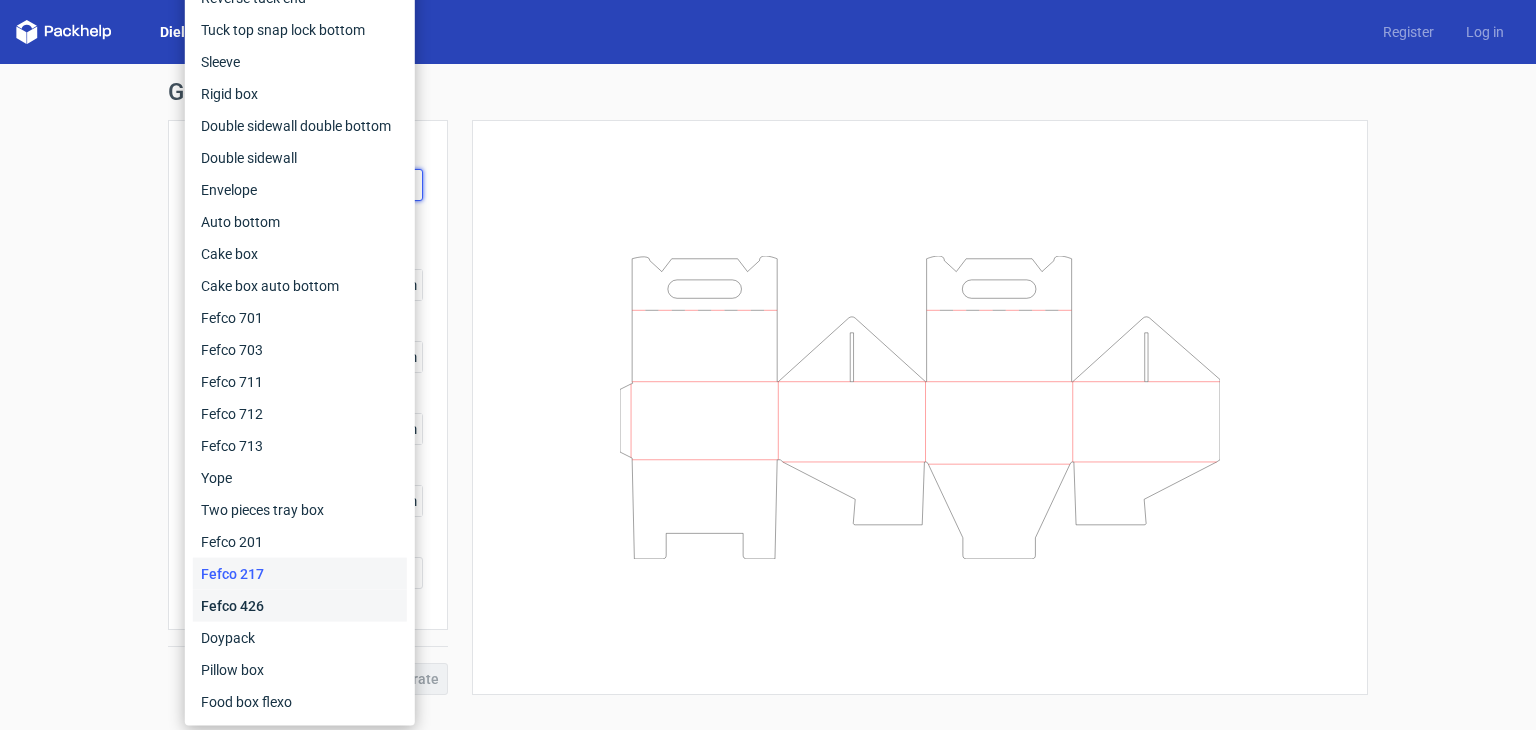 click on "Fefco 426" at bounding box center [300, 606] 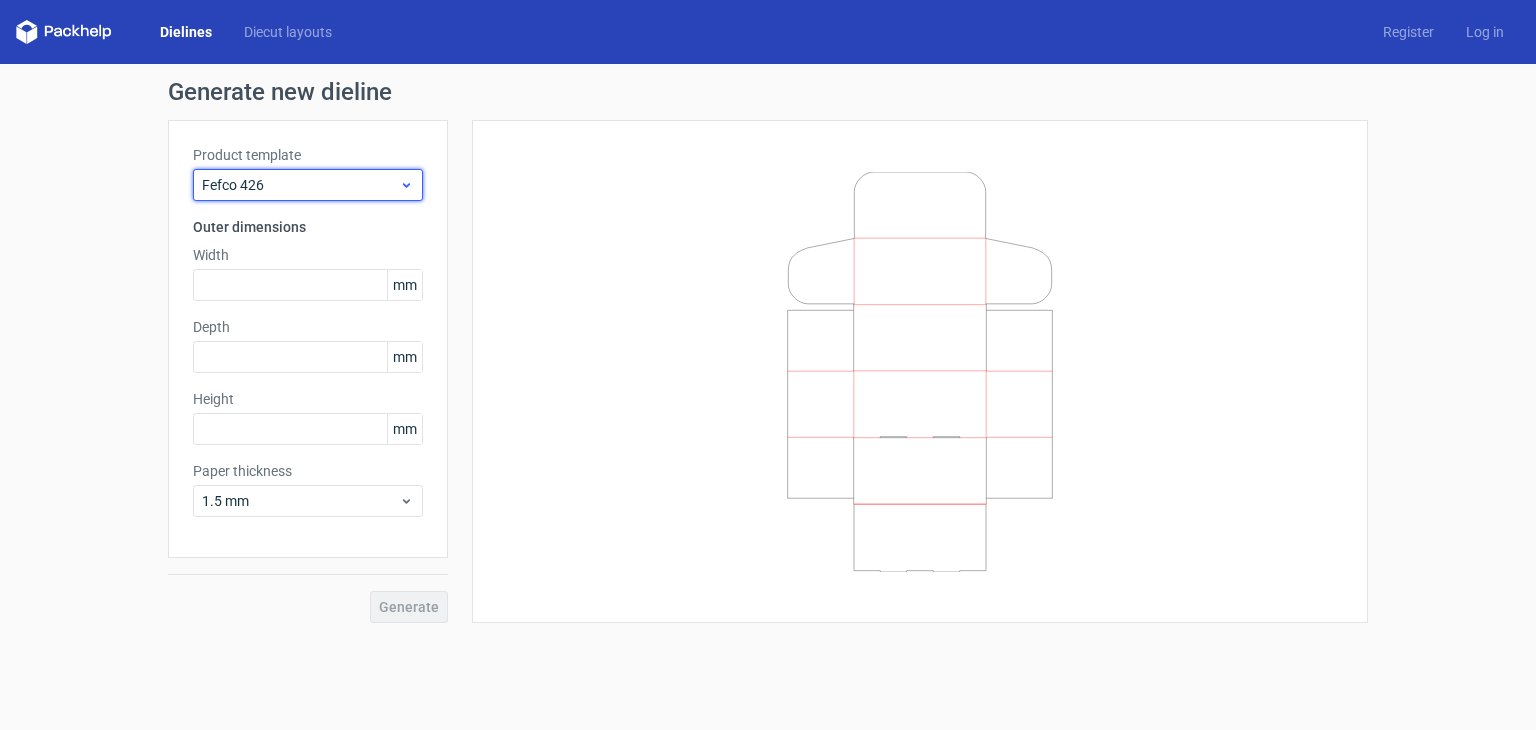 click on "Fefco 426" at bounding box center [308, 185] 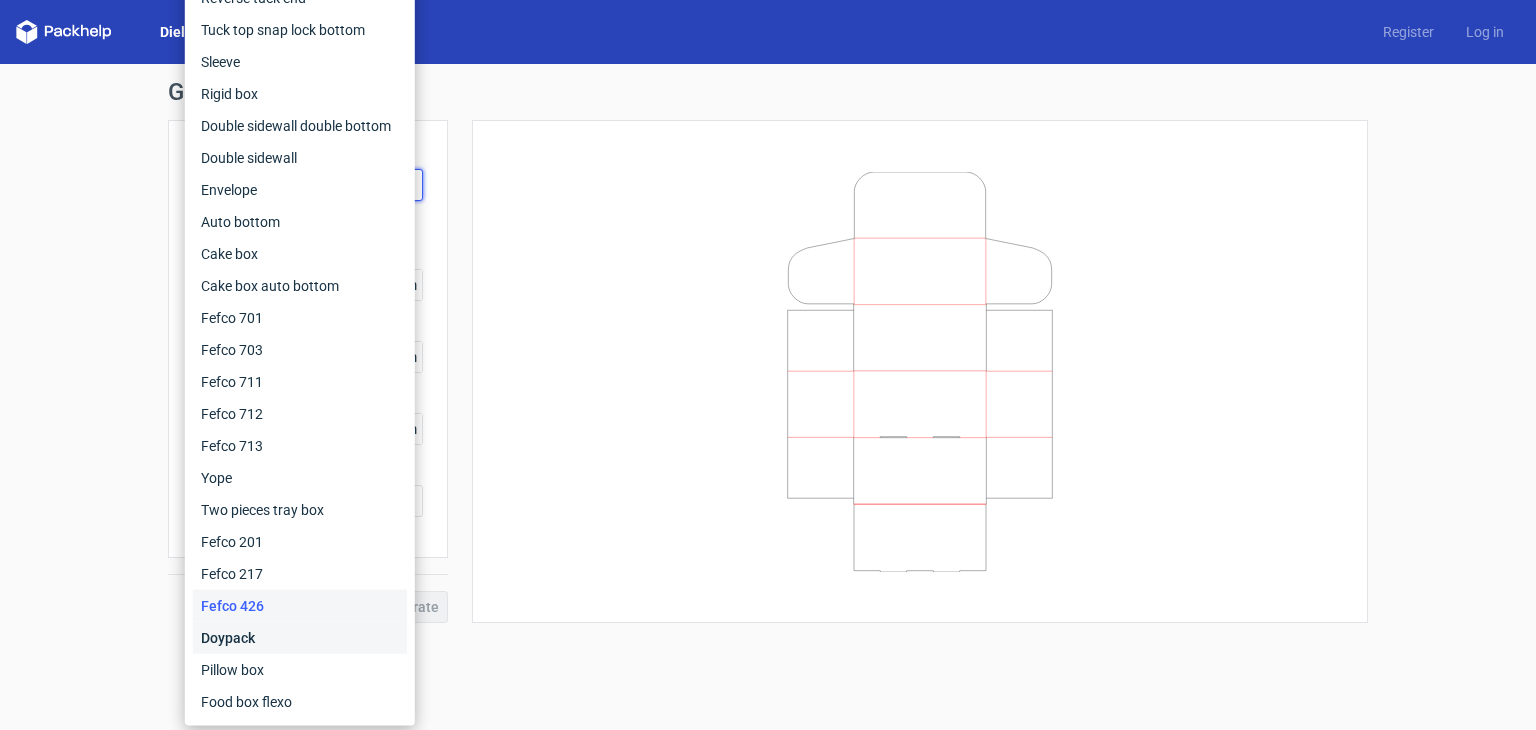 click on "Doypack" at bounding box center (300, 638) 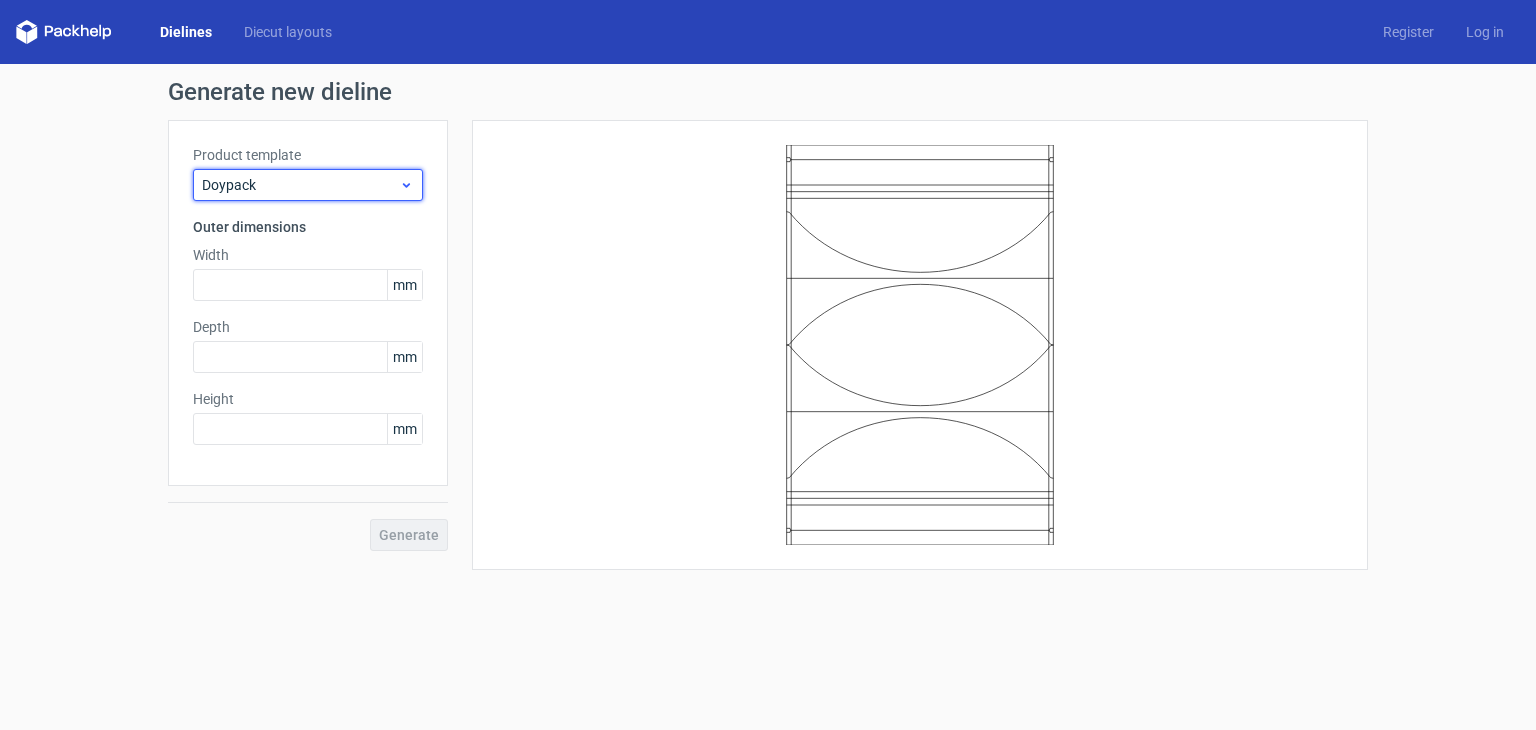 click on "Doypack" at bounding box center [308, 185] 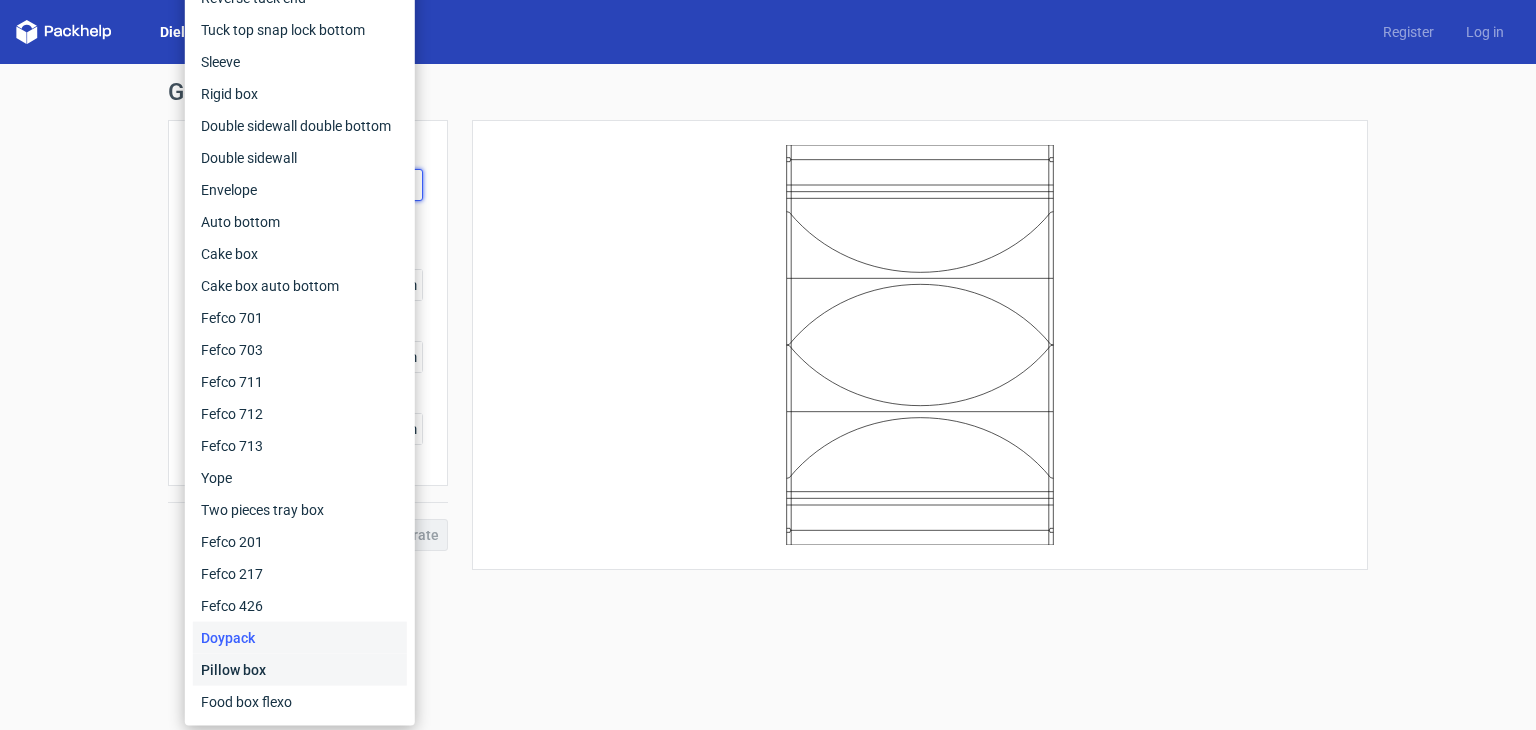 click on "Pillow box" at bounding box center [300, 670] 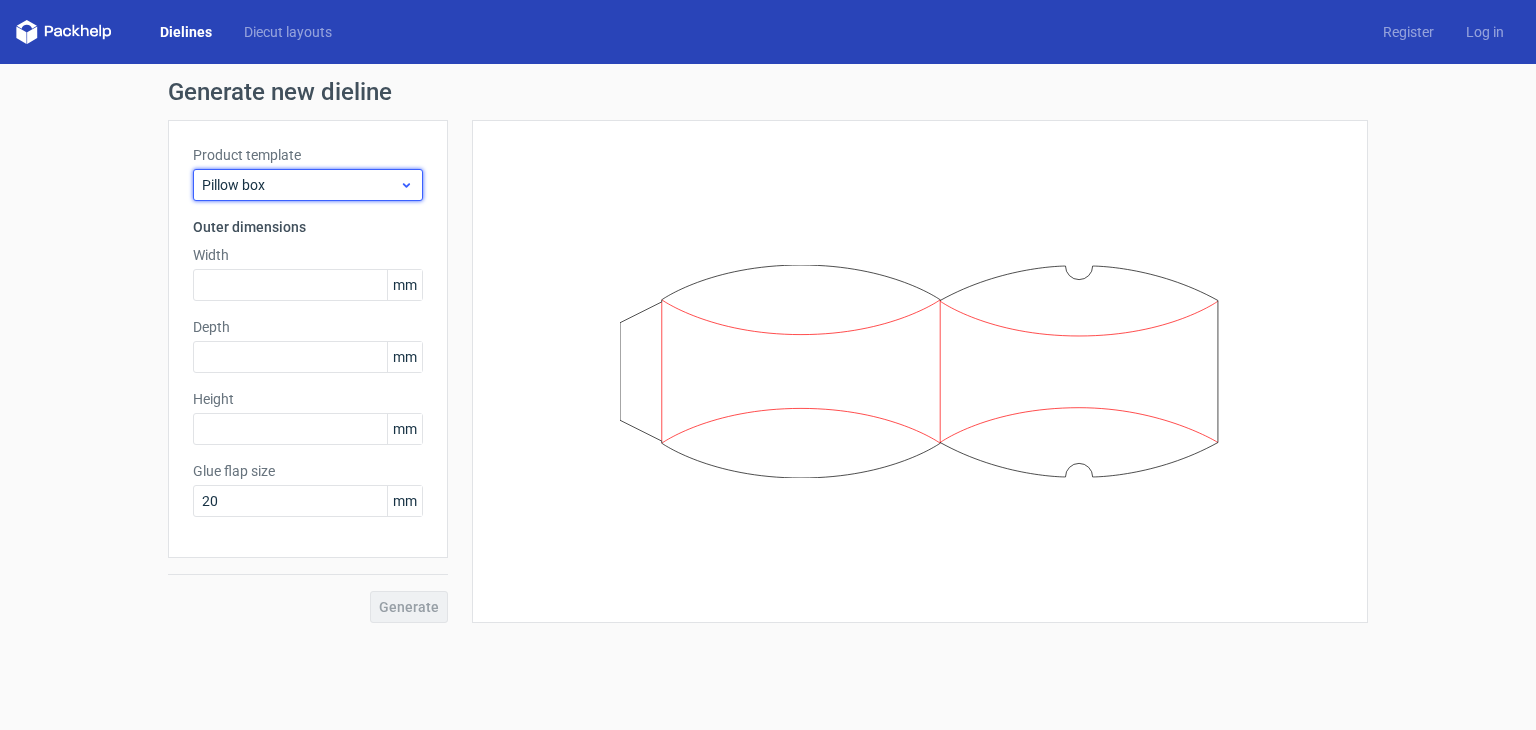 click on "Pillow box" at bounding box center (308, 185) 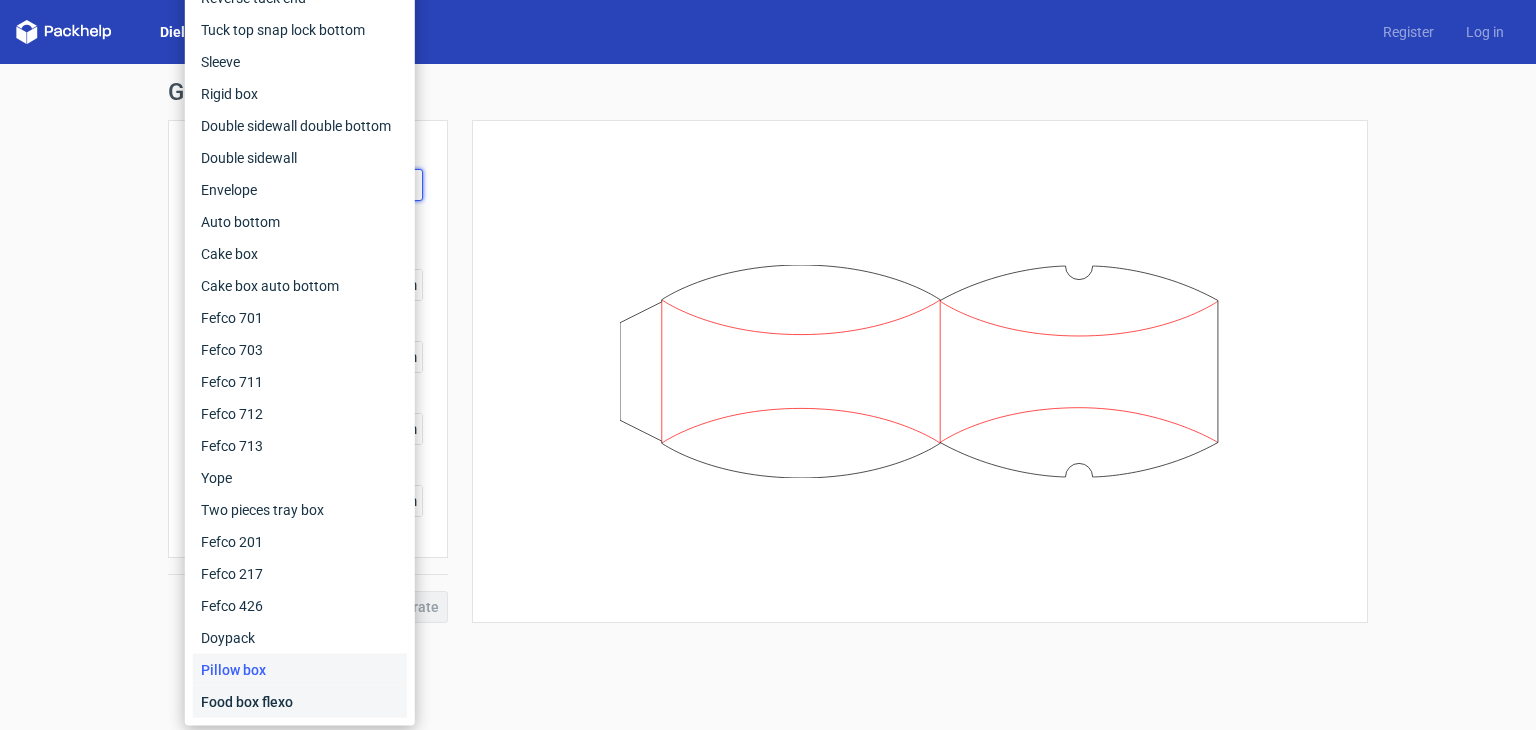 click on "Food box flexo" at bounding box center (300, 702) 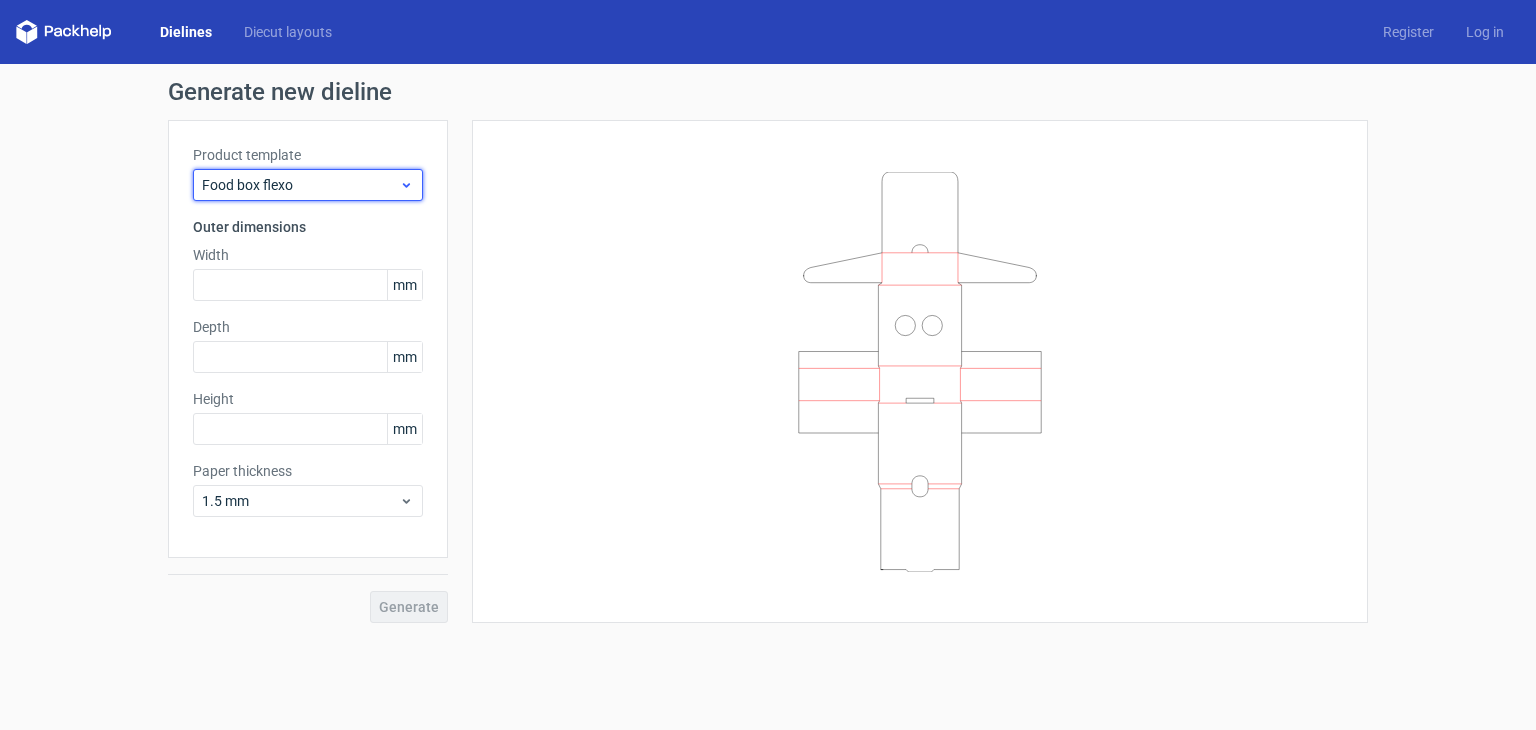 click on "Food box flexo" at bounding box center [308, 185] 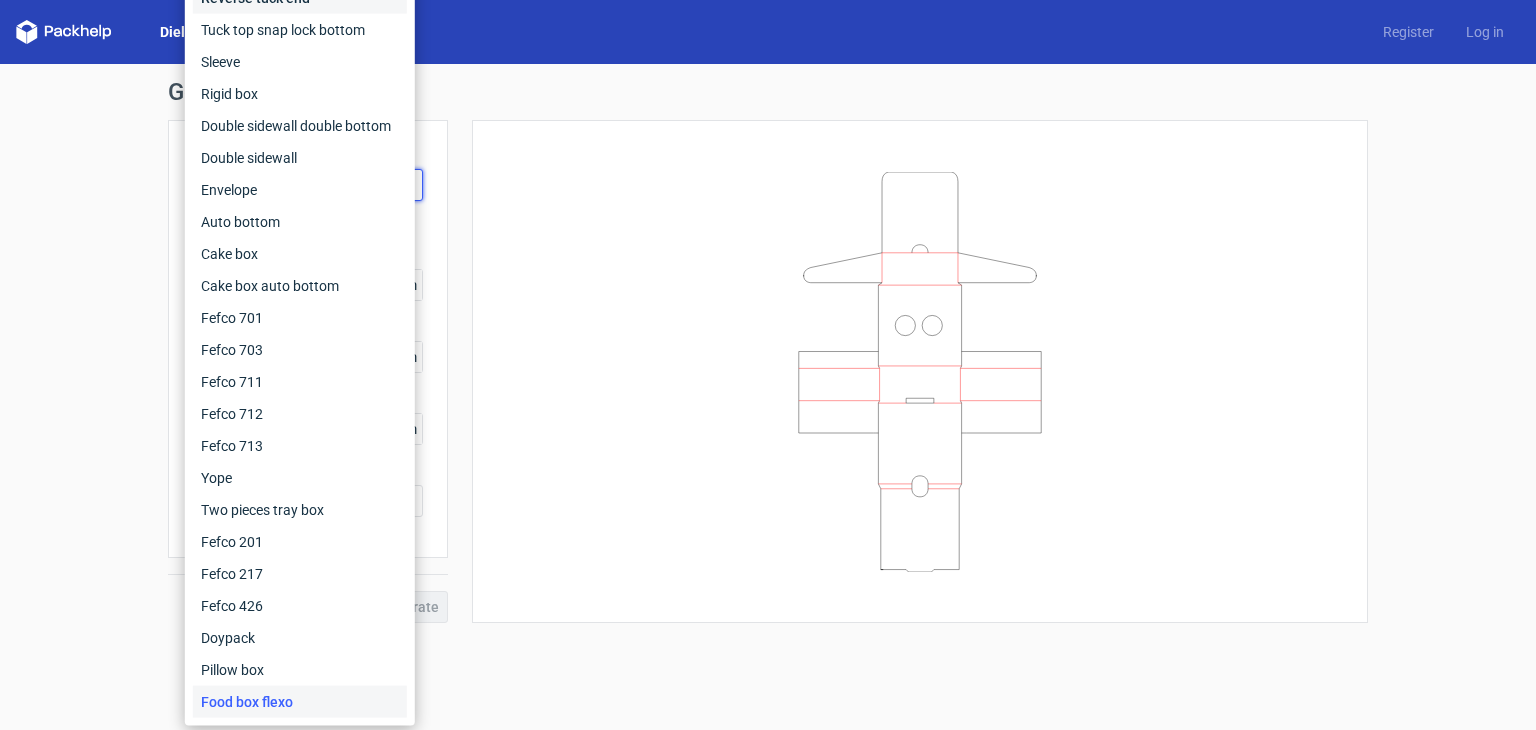 click on "Reverse tuck end" at bounding box center (300, -2) 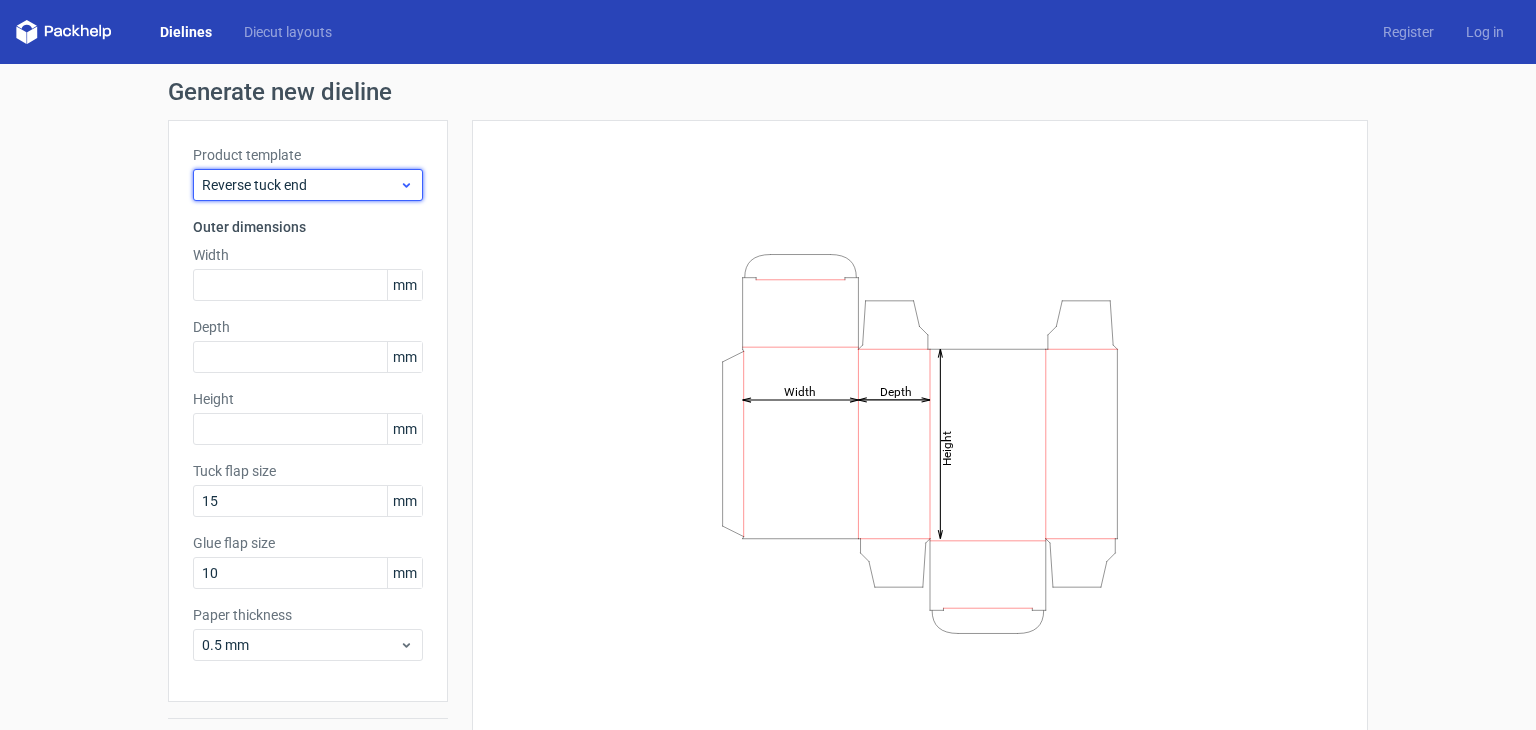 click on "Reverse tuck end" at bounding box center (300, 185) 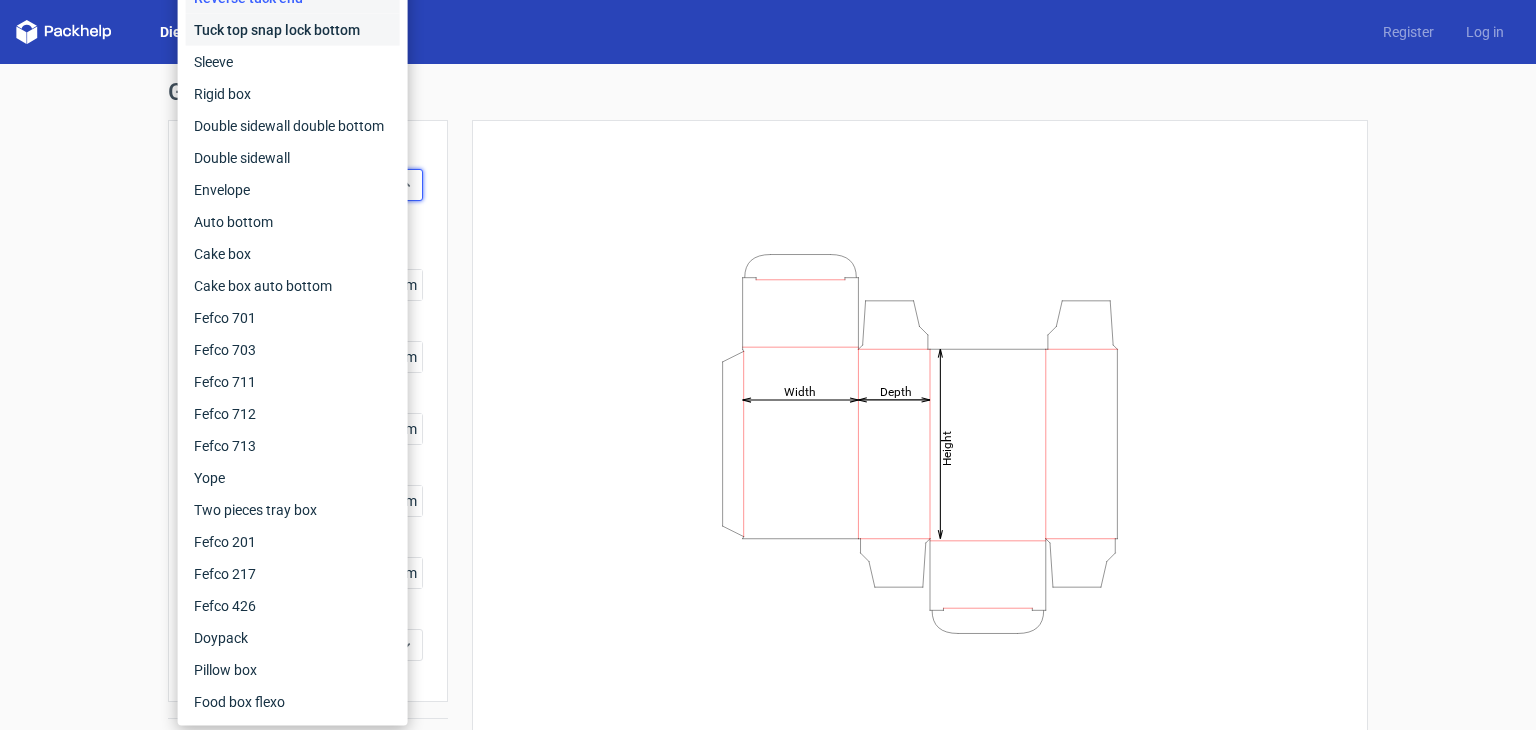 click on "Tuck top snap lock bottom" at bounding box center (293, 30) 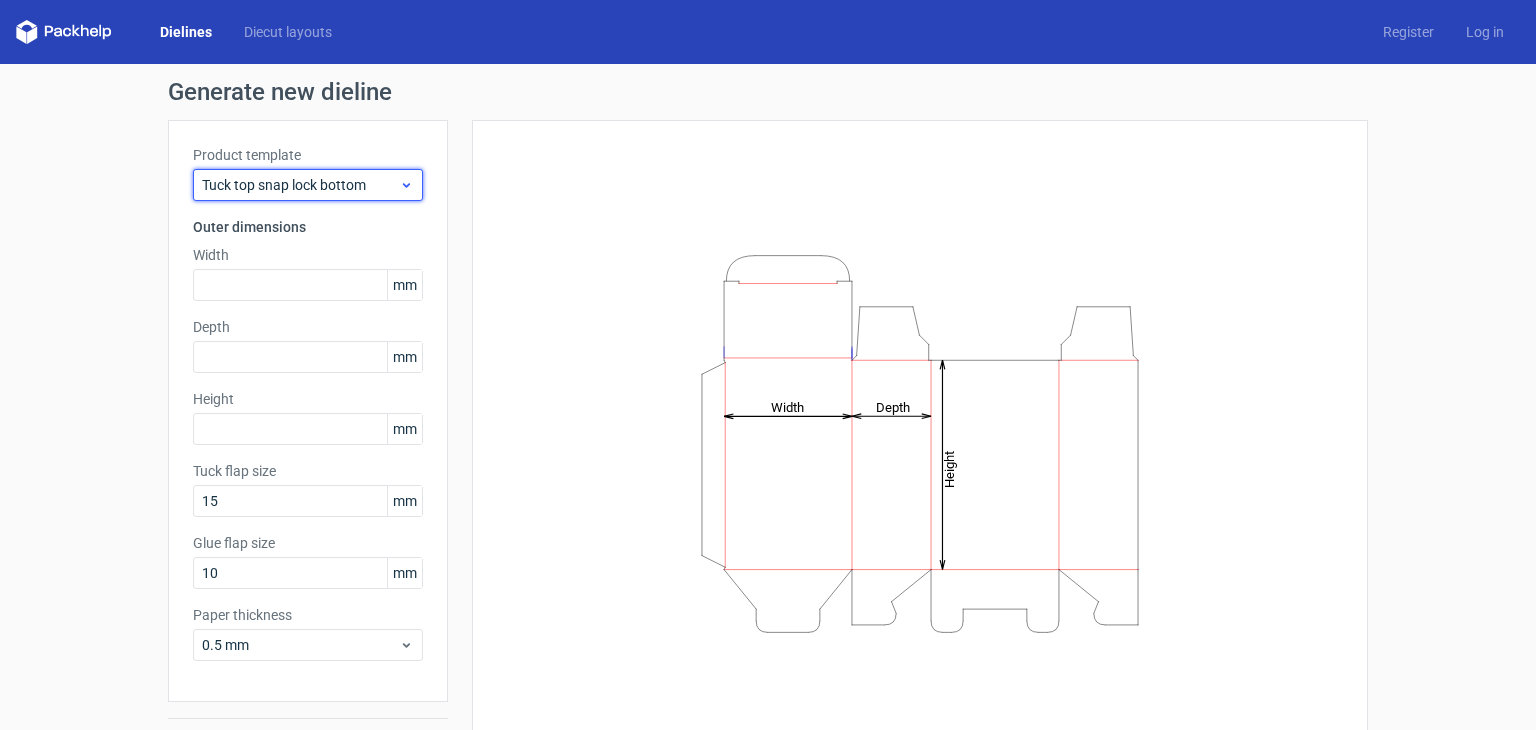 click on "Tuck top snap lock bottom" at bounding box center [300, 185] 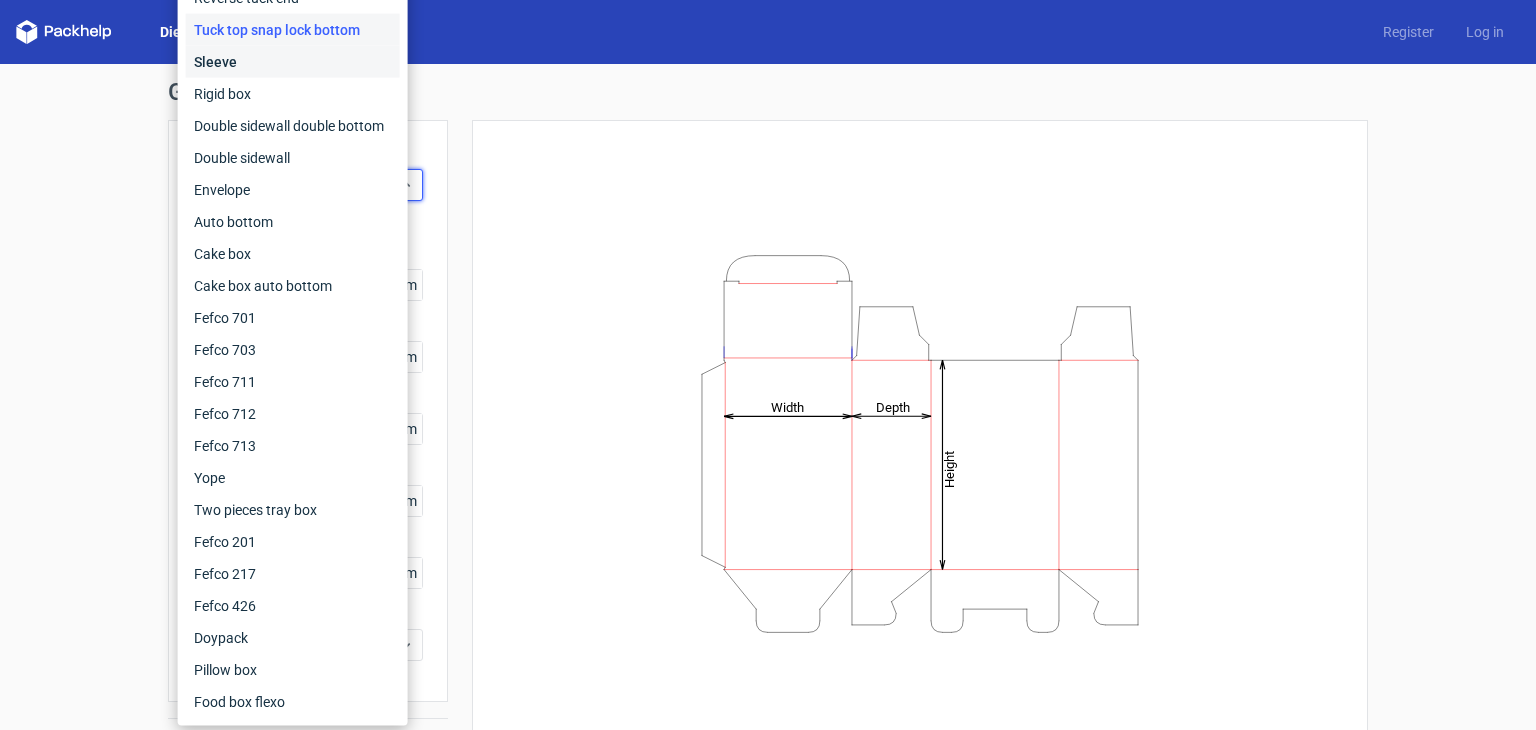 click on "Sleeve" at bounding box center (293, 62) 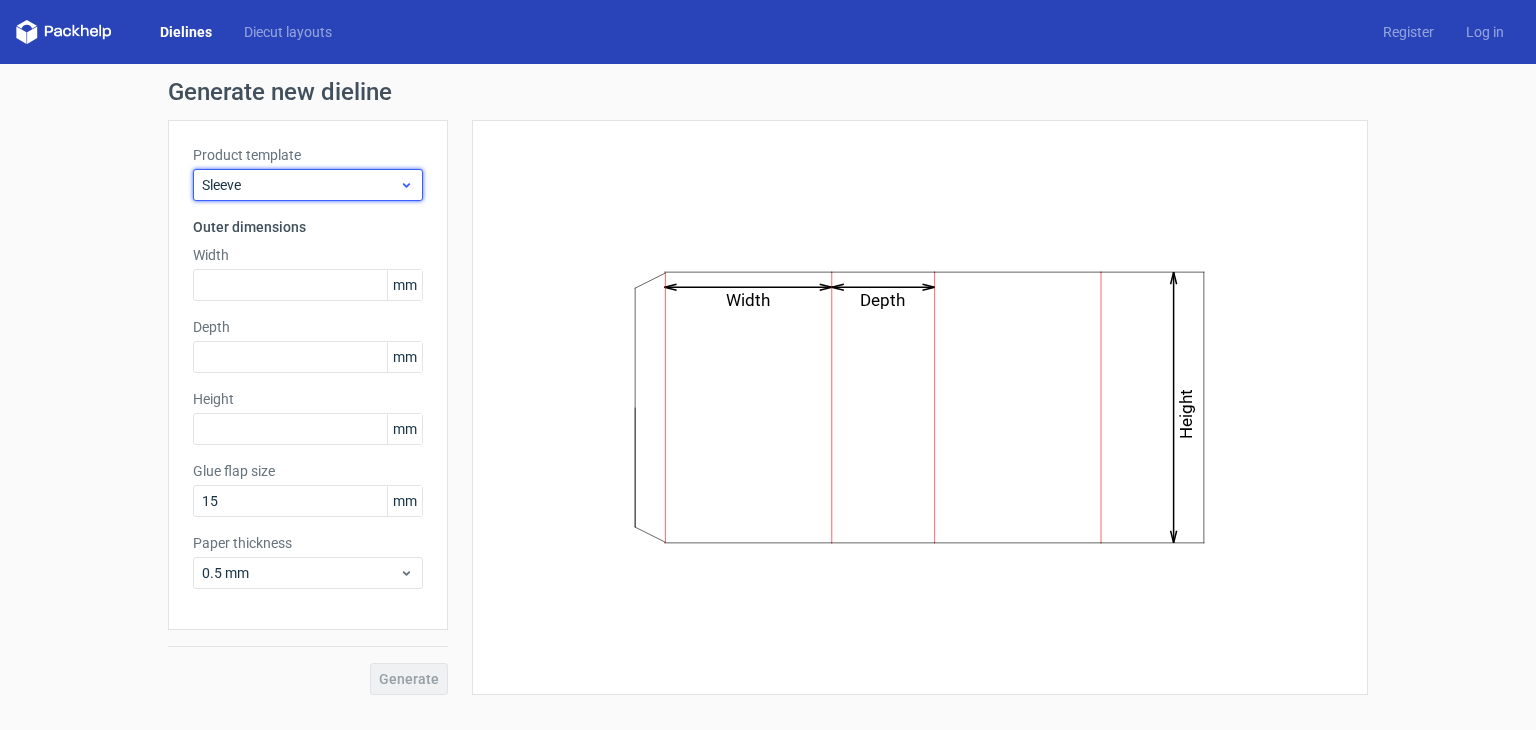 click on "Sleeve" at bounding box center (300, 185) 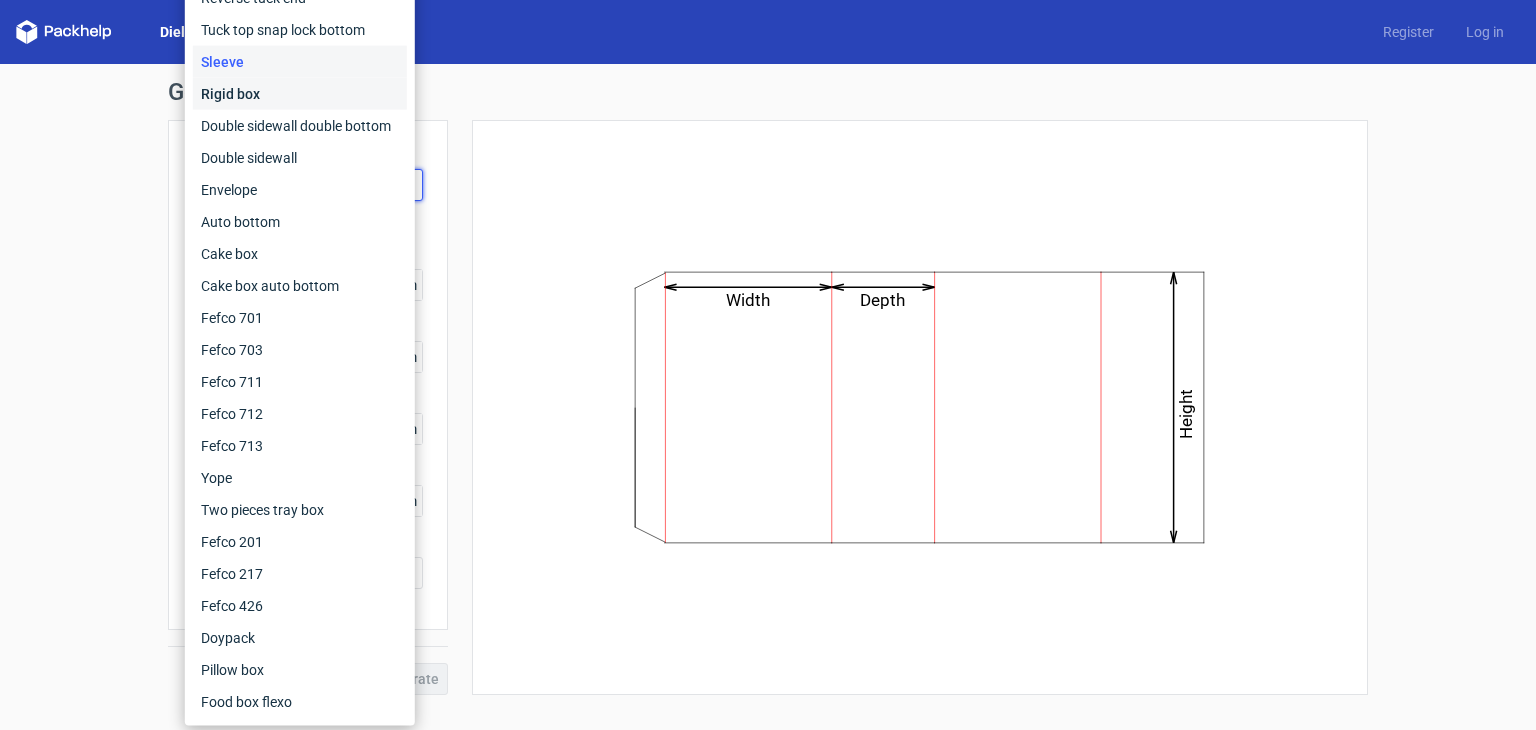 click on "Rigid box" at bounding box center [300, 94] 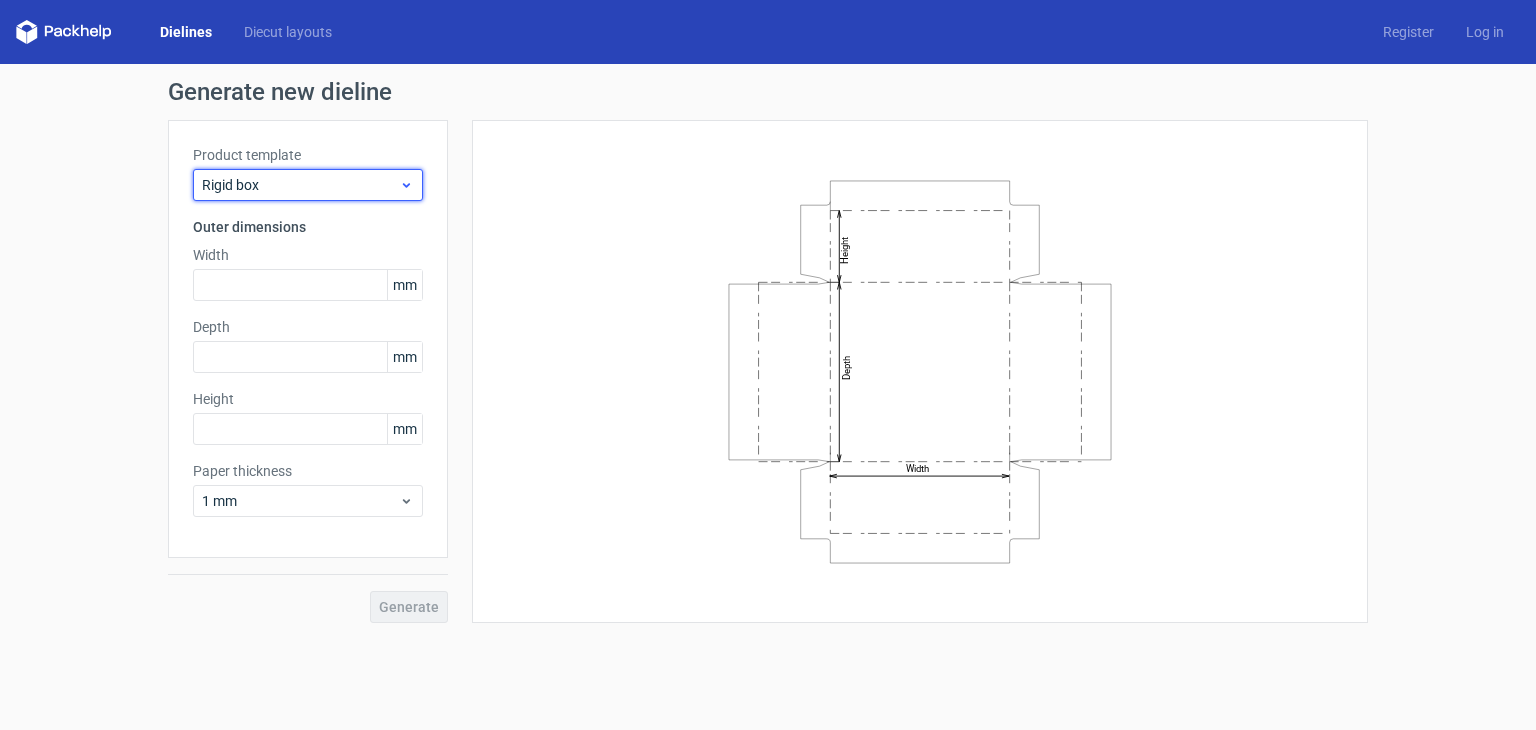 click on "Rigid box" at bounding box center [300, 185] 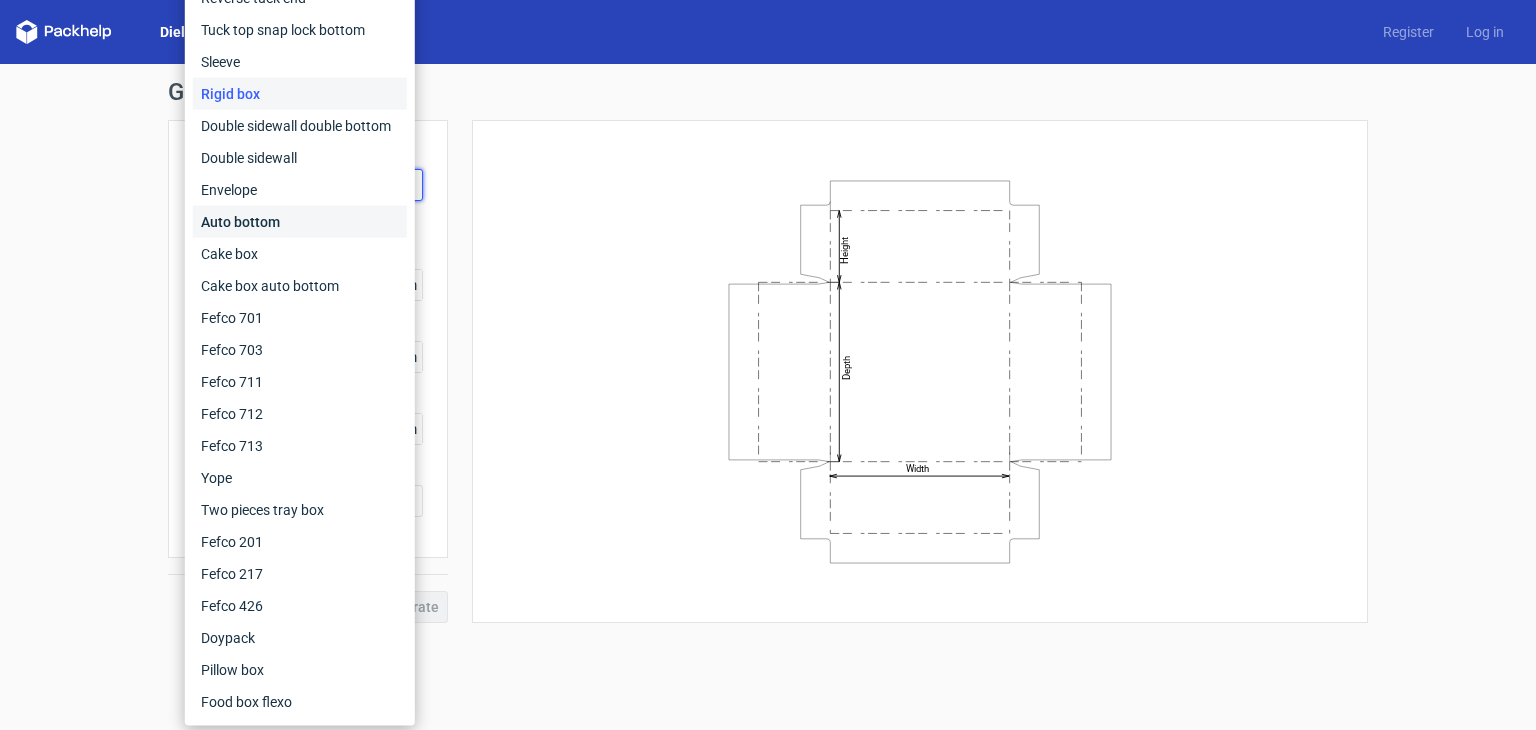 click on "Auto bottom" at bounding box center [300, 222] 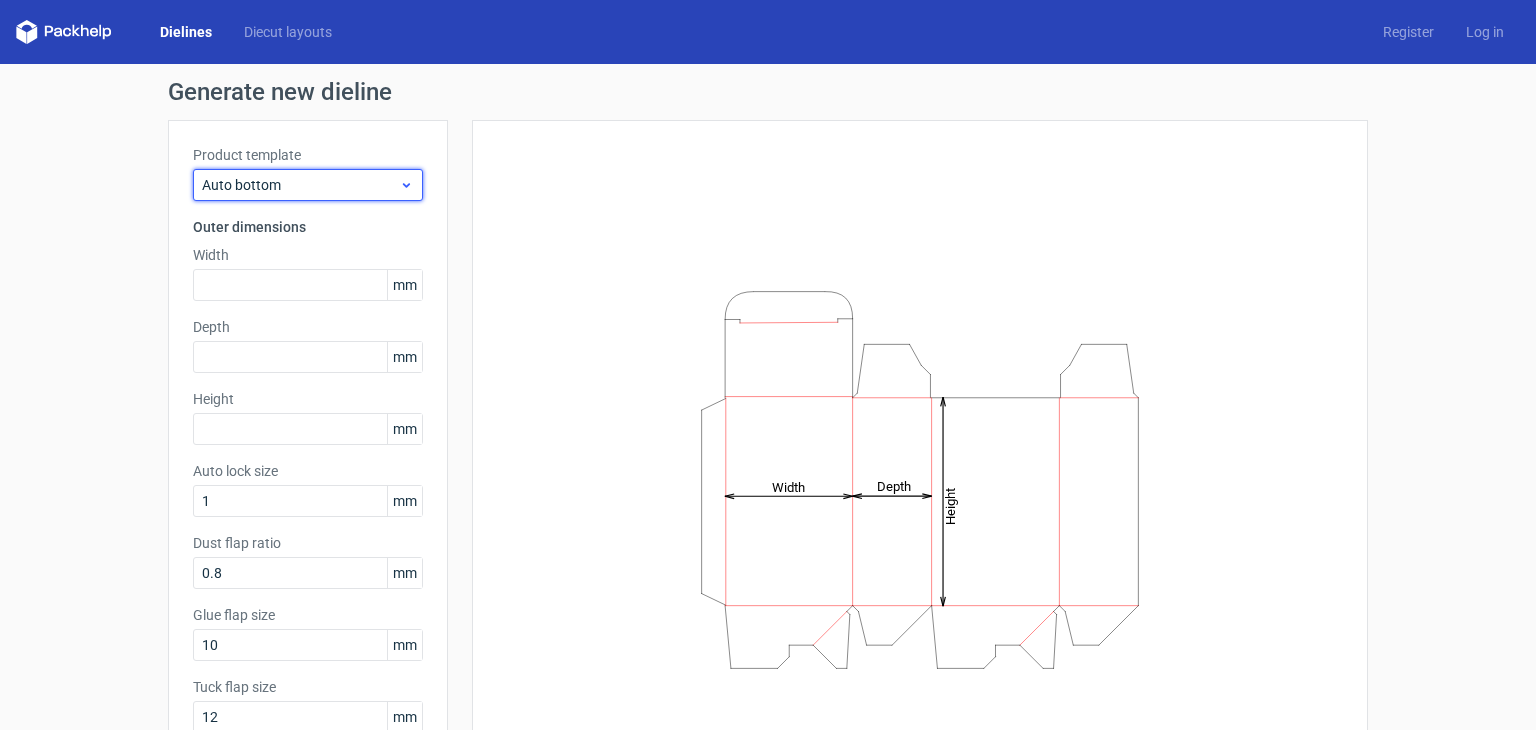 click on "Auto bottom" at bounding box center [300, 185] 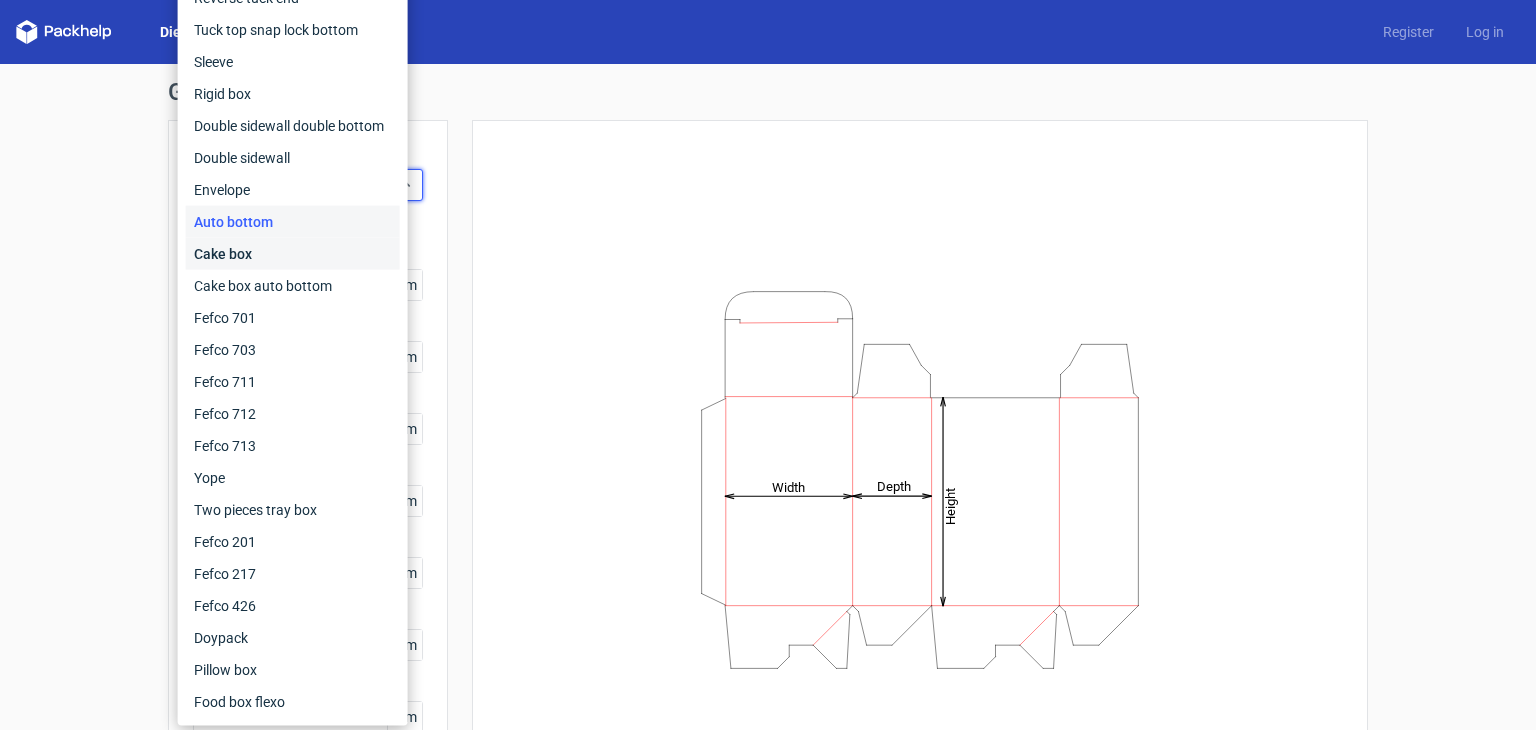 click on "Cake box" at bounding box center [293, 254] 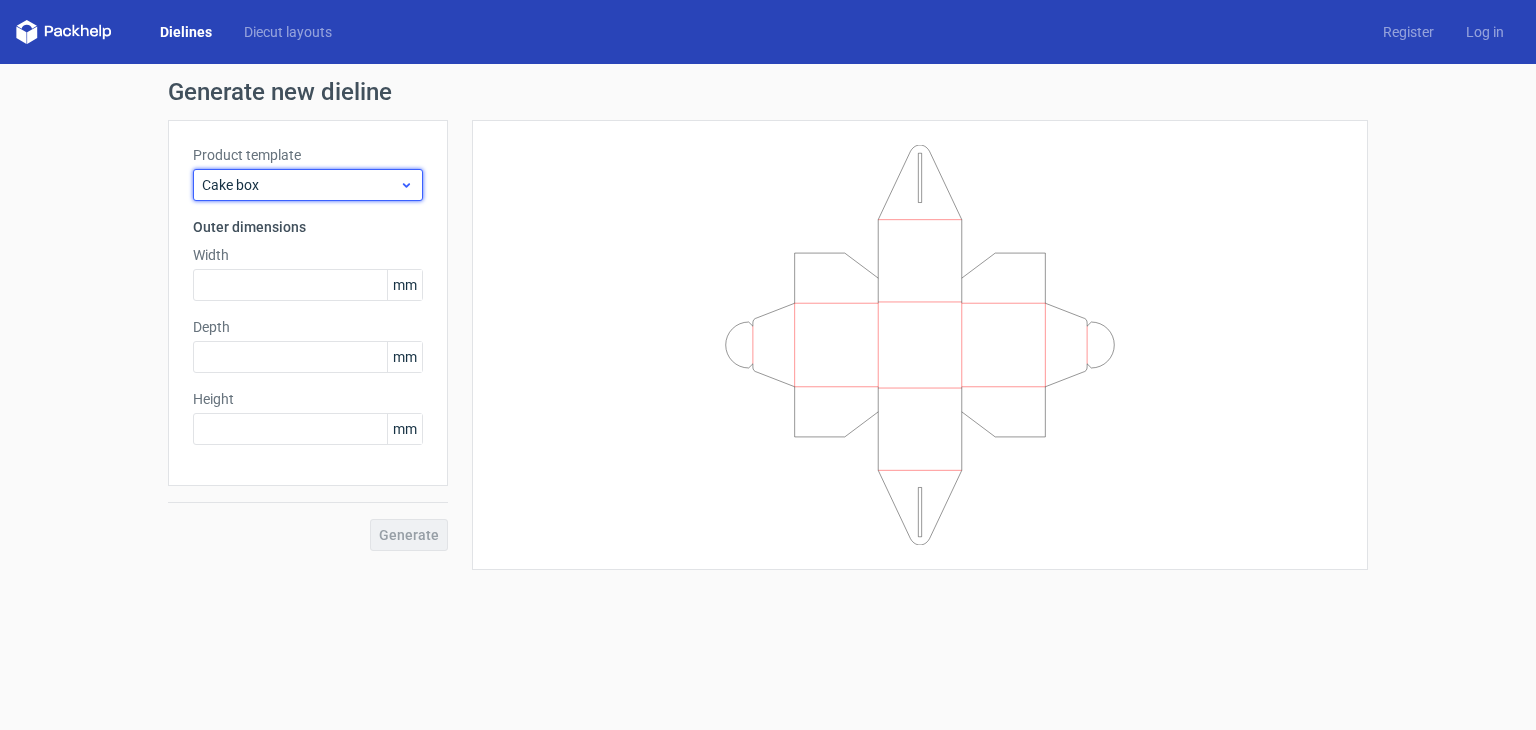 click on "Cake box" at bounding box center [308, 185] 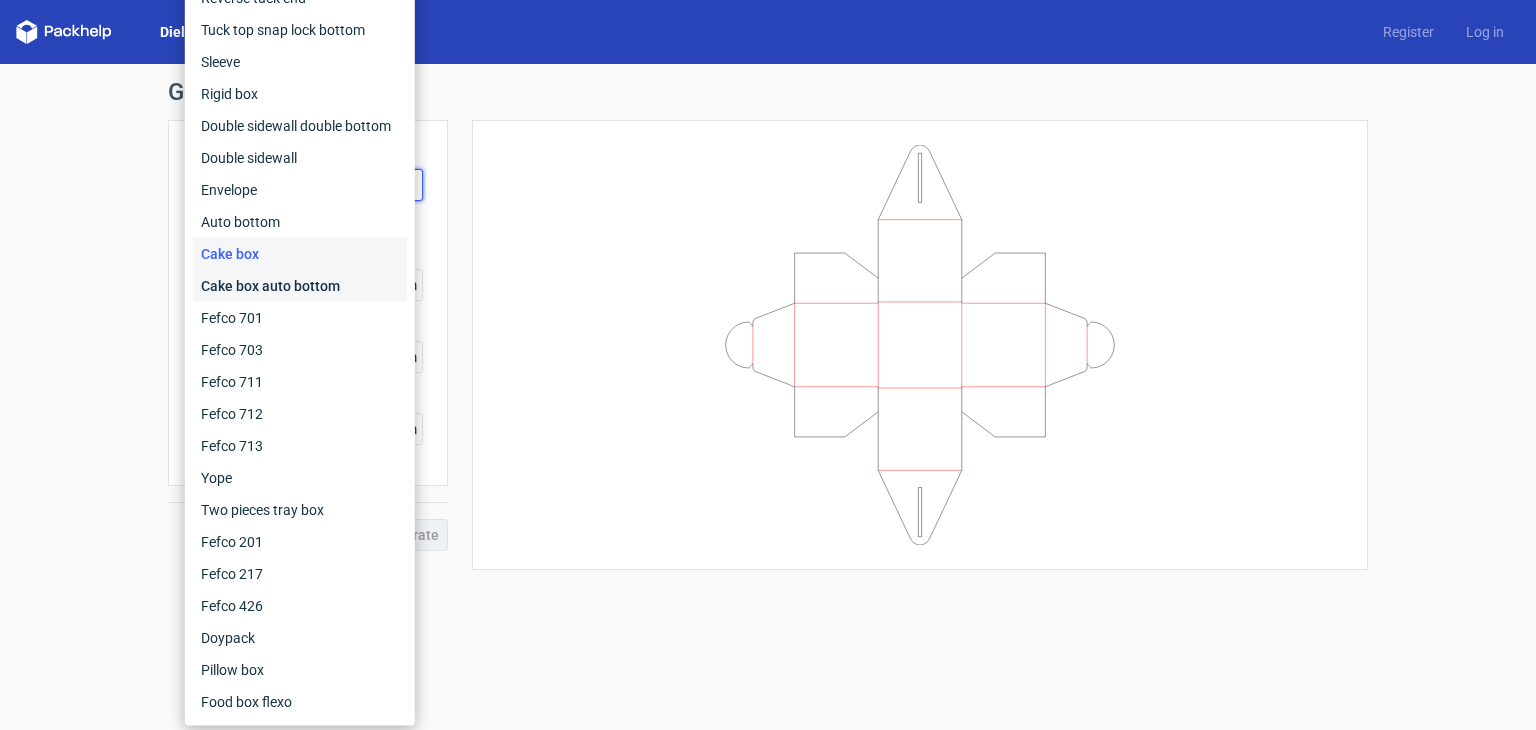 click on "Cake box auto bottom" at bounding box center [300, 286] 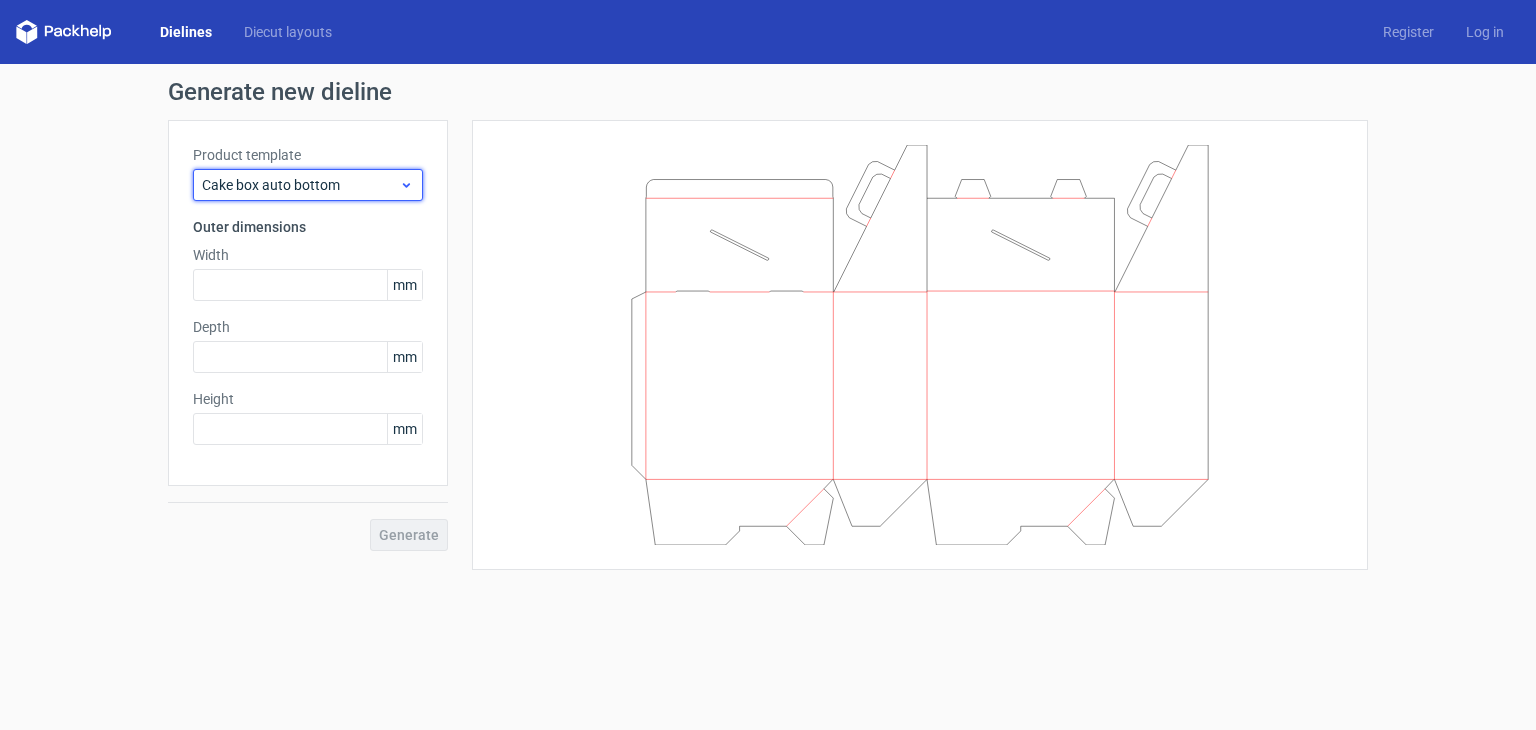 click on "Cake box auto bottom" at bounding box center (300, 185) 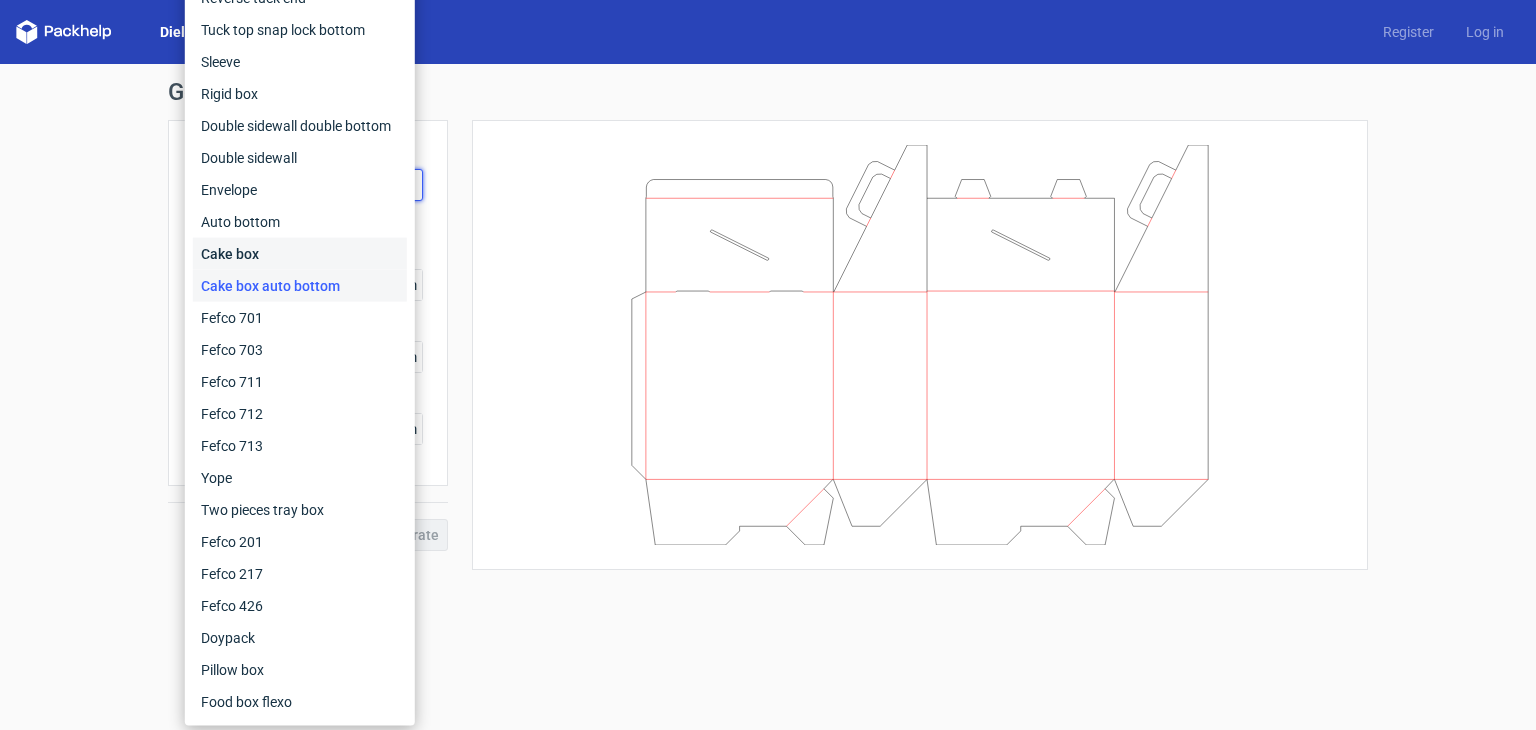 click on "Cake box" at bounding box center (300, 254) 